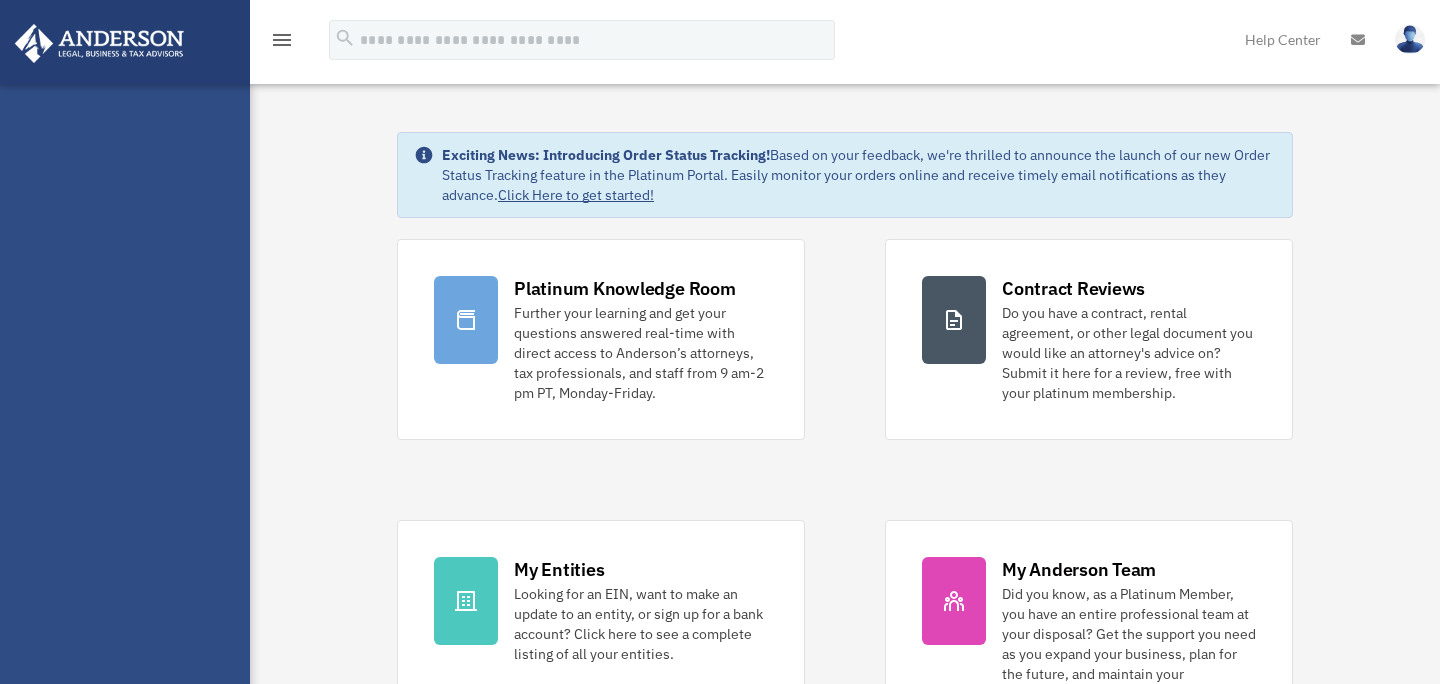 scroll, scrollTop: 0, scrollLeft: 0, axis: both 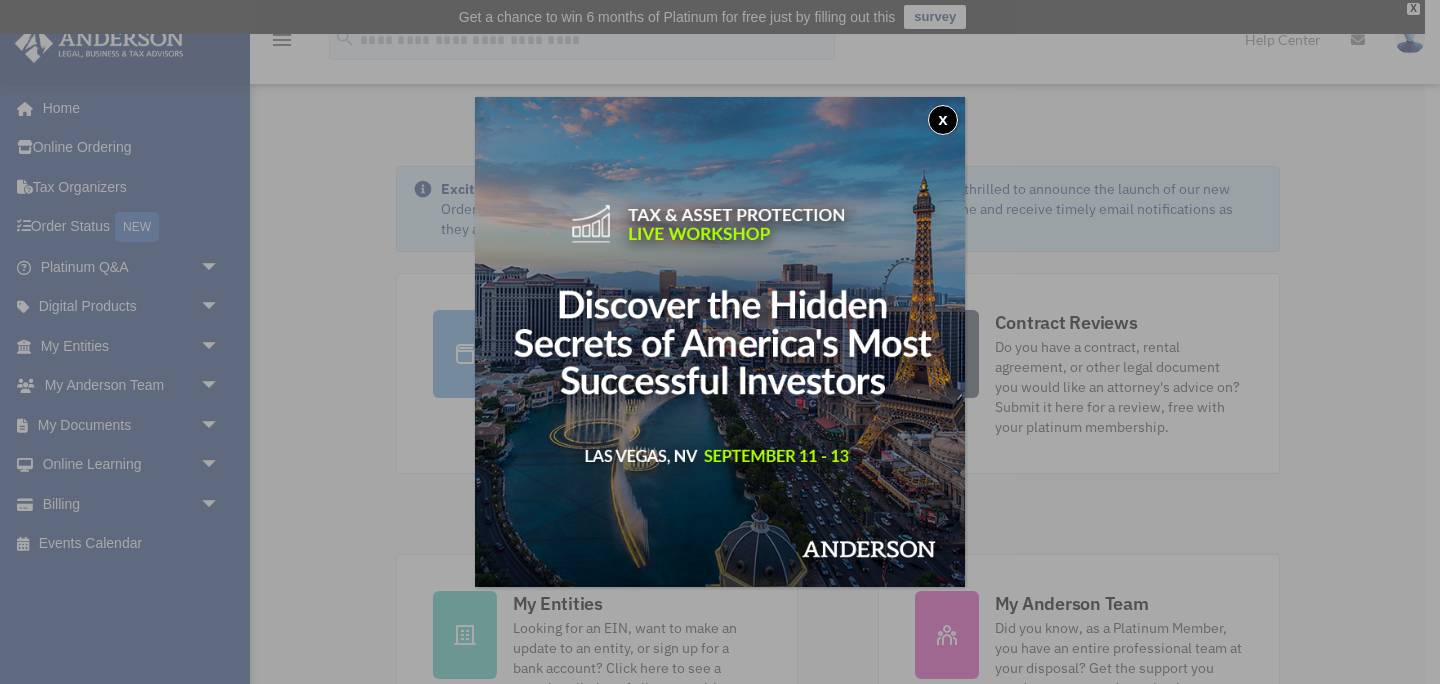 click on "x" at bounding box center [720, 342] 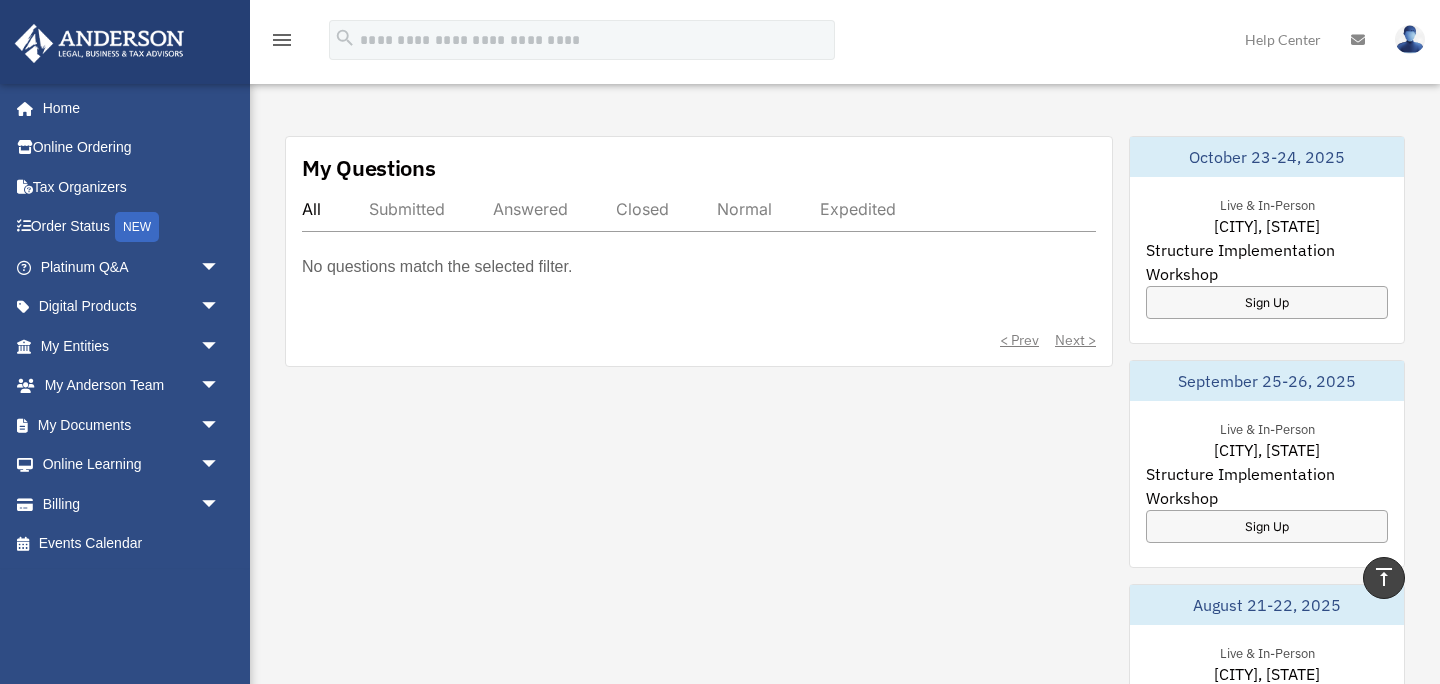 scroll, scrollTop: 741, scrollLeft: 0, axis: vertical 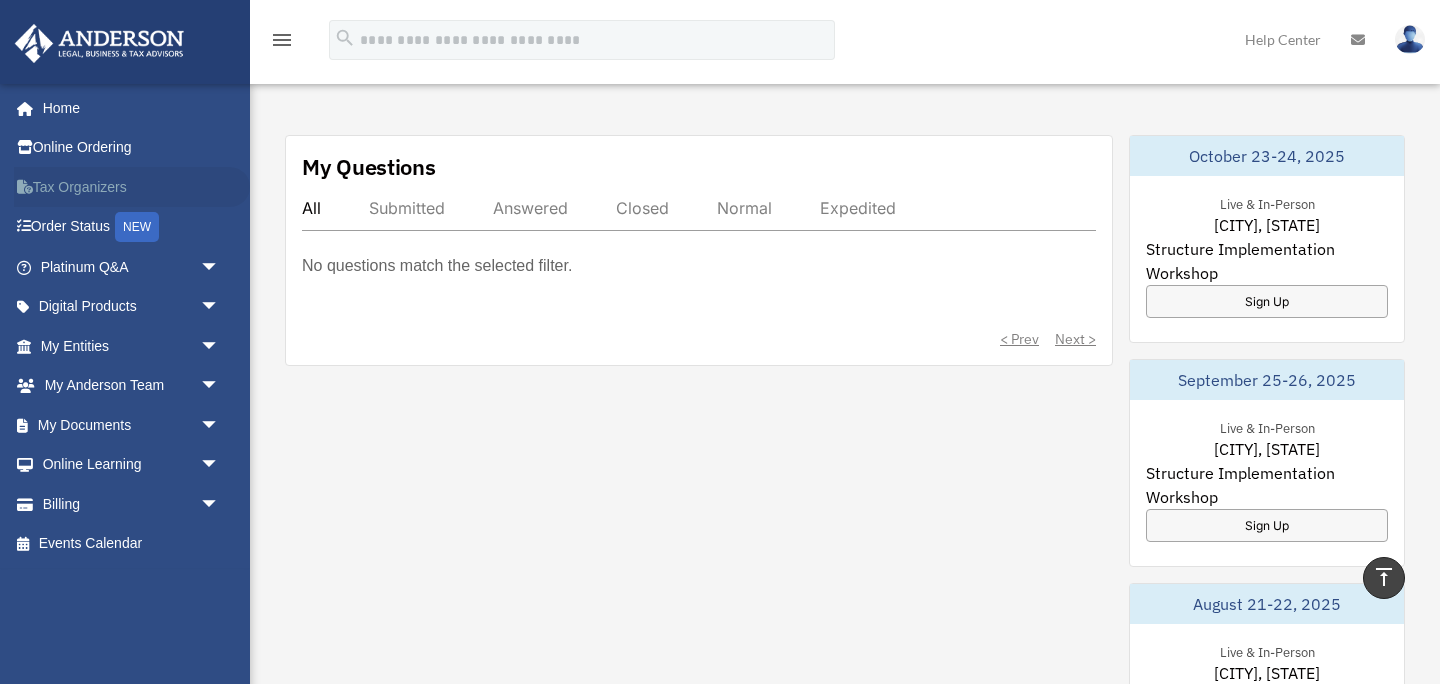 click on "Tax Organizers" at bounding box center (132, 187) 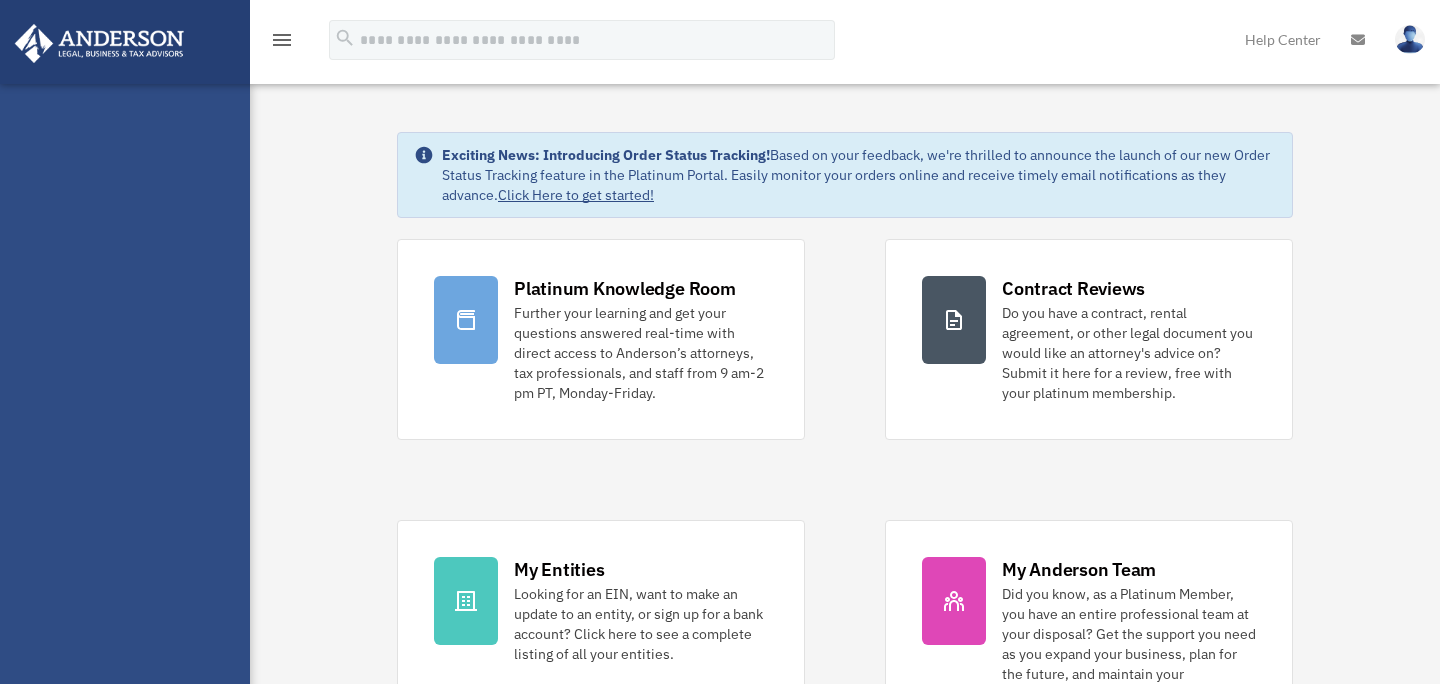 scroll, scrollTop: 0, scrollLeft: 0, axis: both 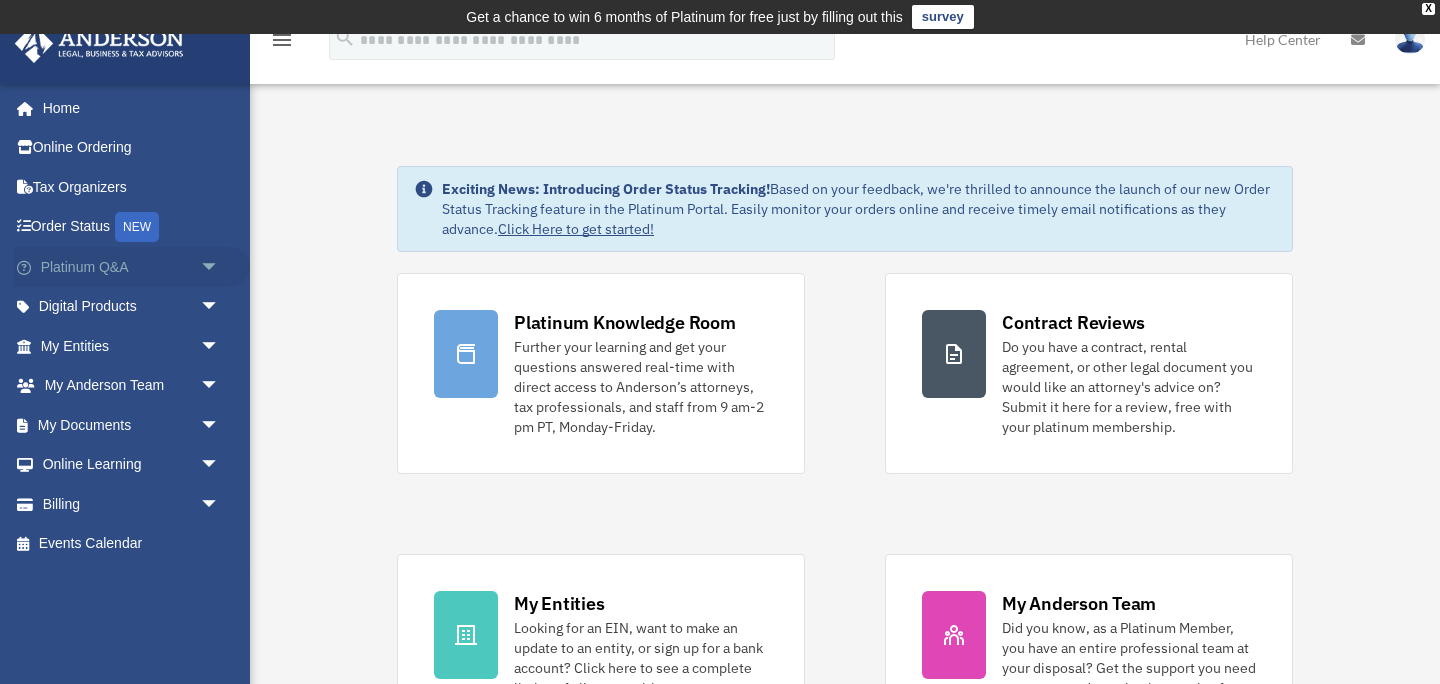 click on "Platinum Q&A arrow_drop_down" at bounding box center (132, 267) 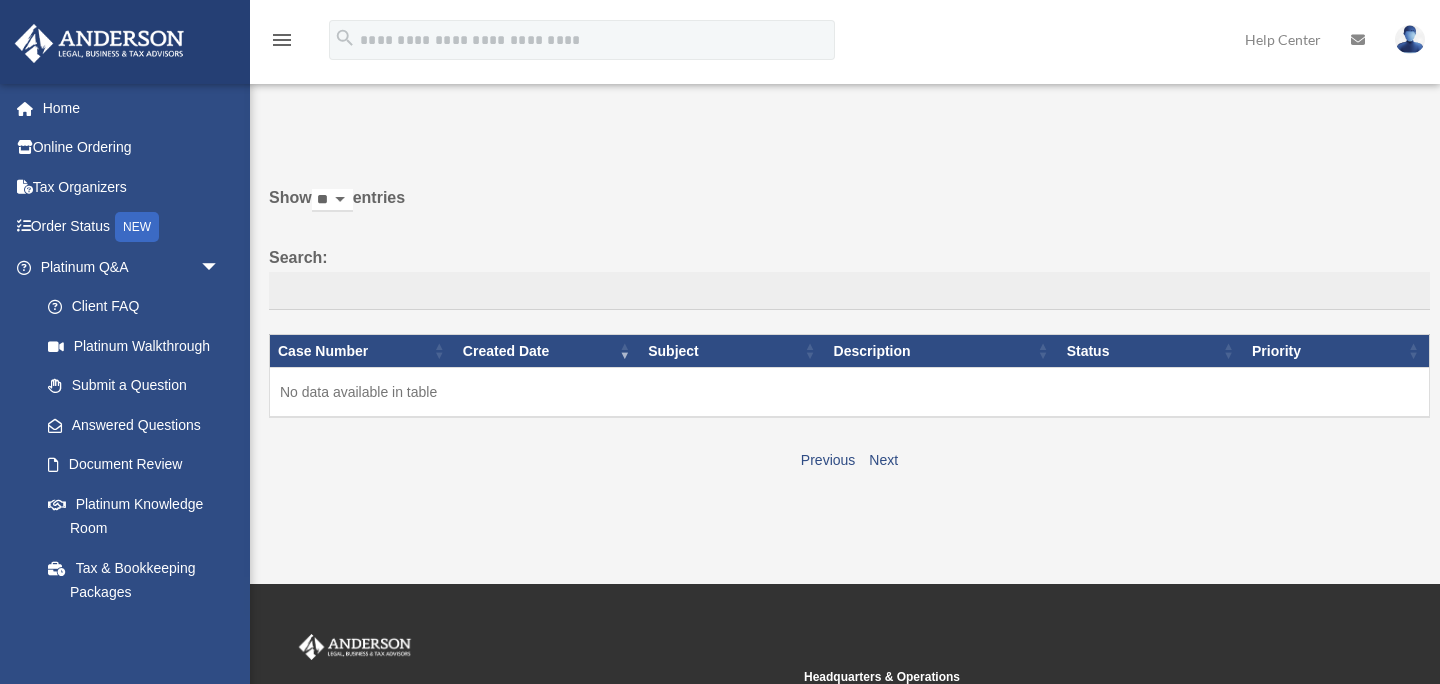 scroll, scrollTop: 0, scrollLeft: 0, axis: both 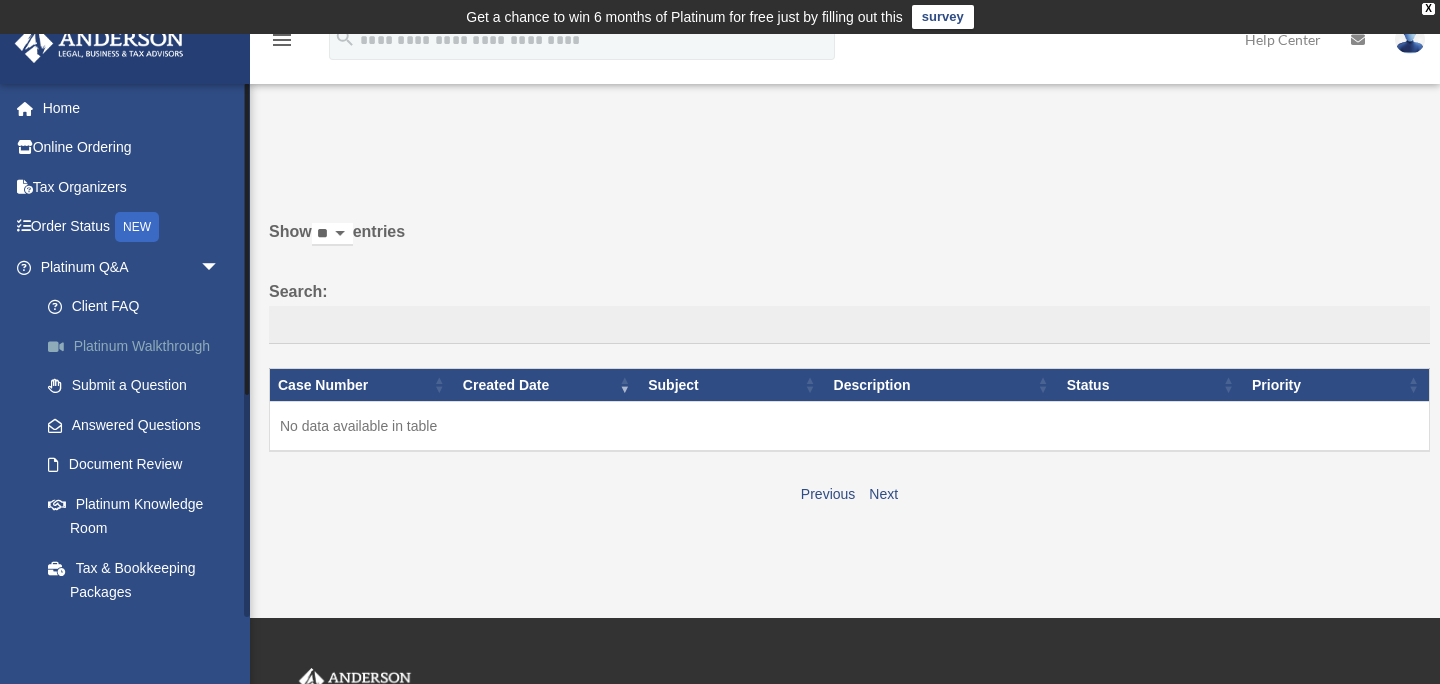 click on "Platinum Walkthrough" at bounding box center [139, 346] 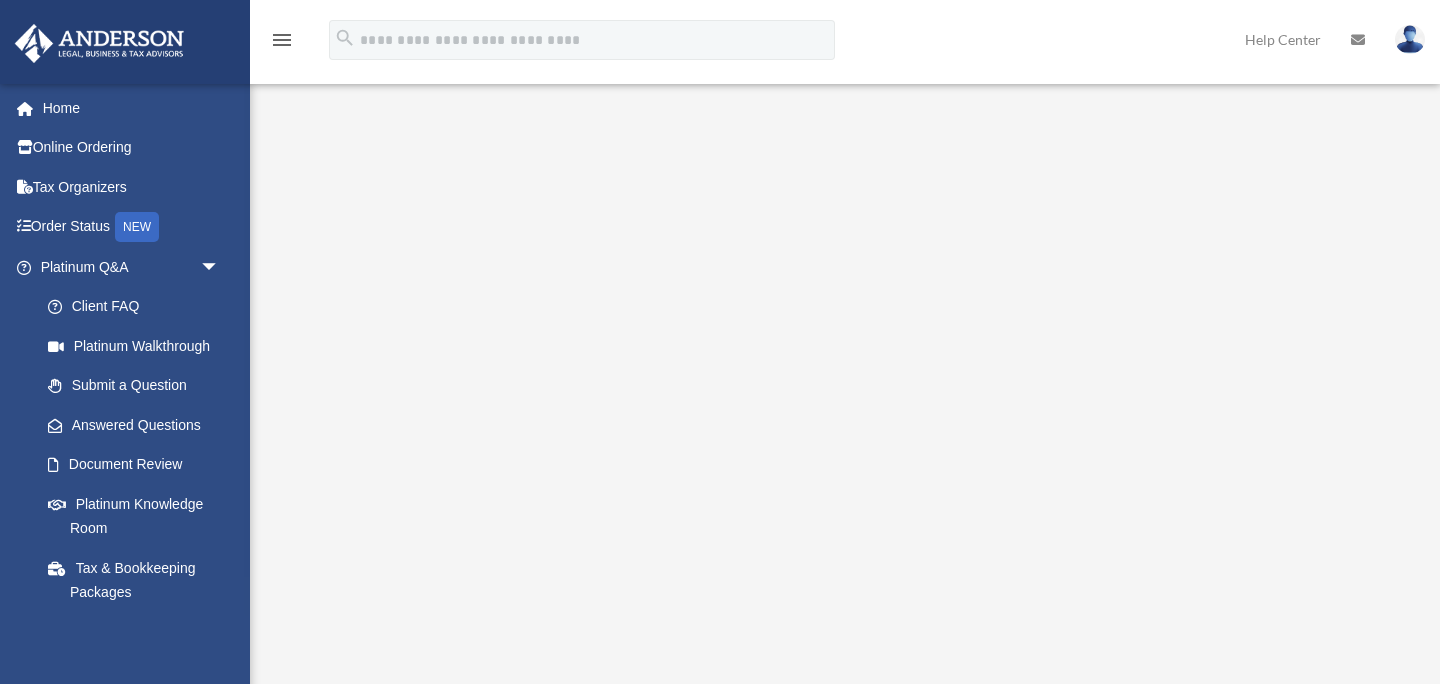 scroll, scrollTop: 0, scrollLeft: 0, axis: both 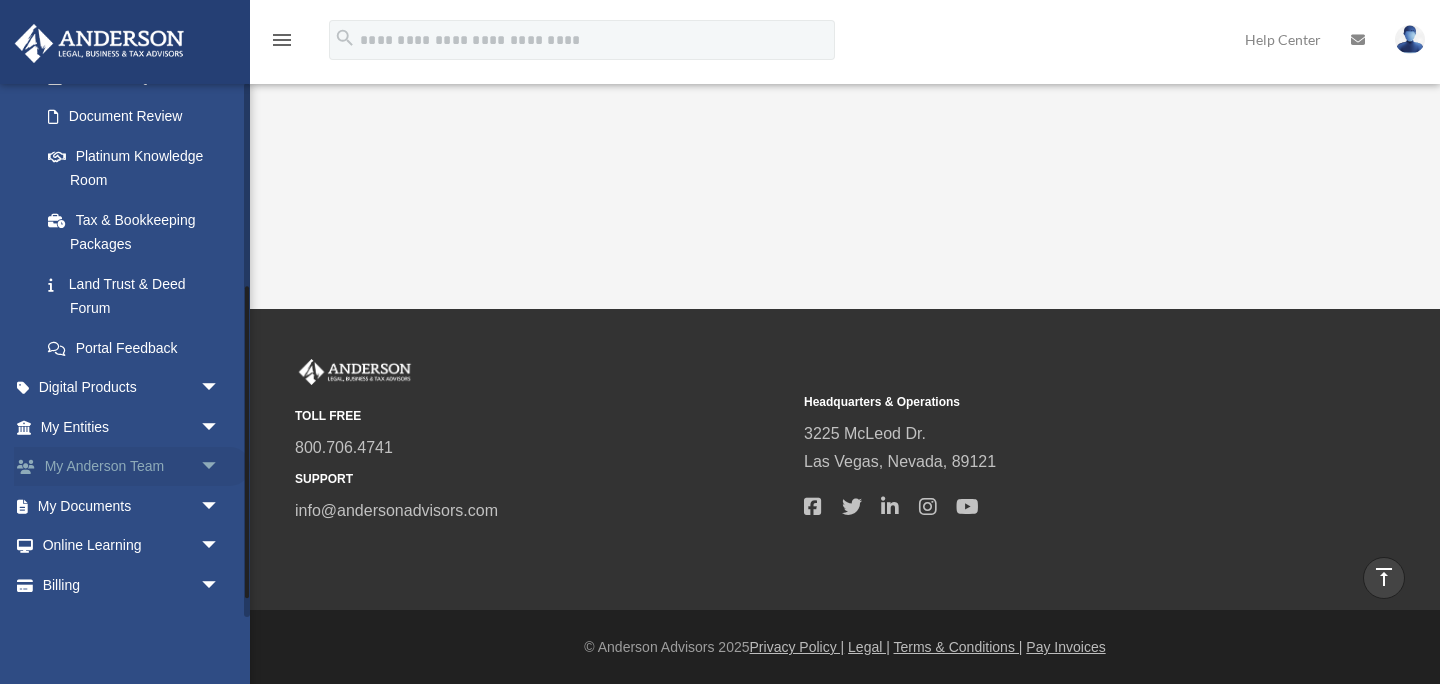 click on "arrow_drop_down" at bounding box center [220, 467] 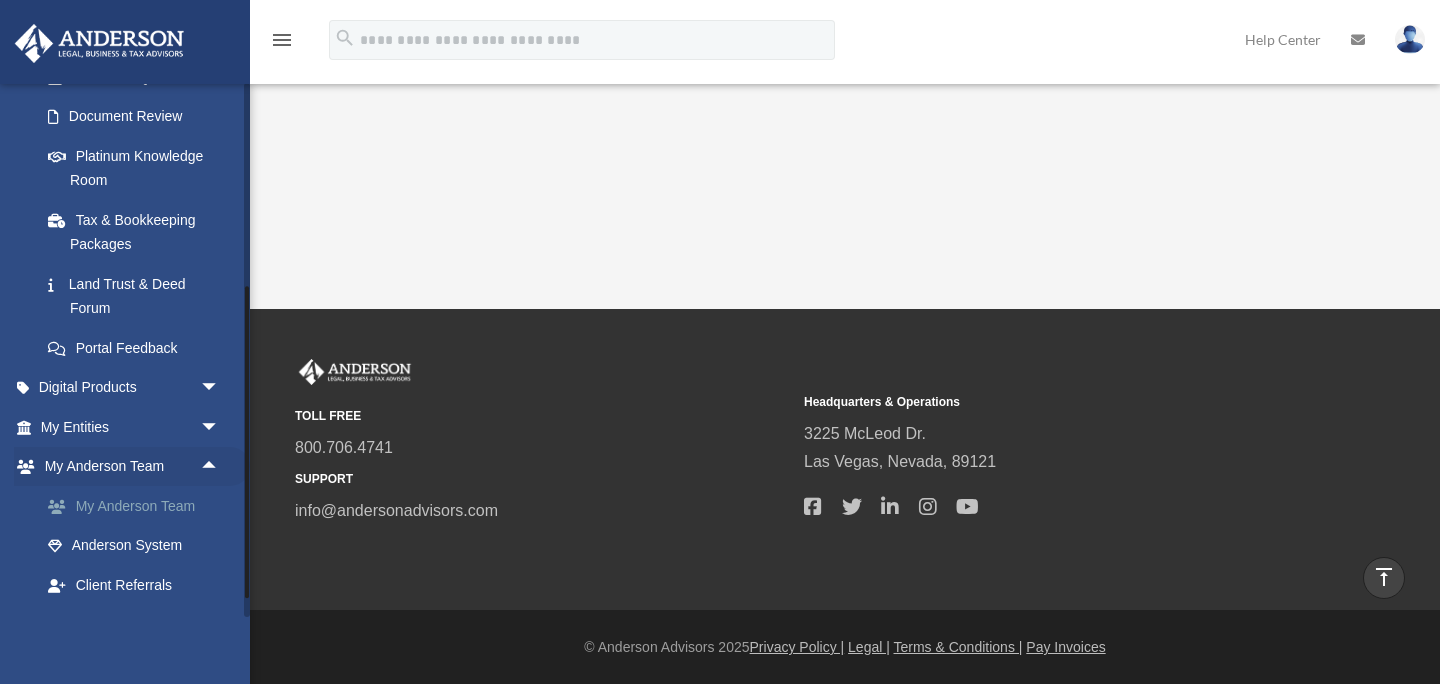 click on "My Anderson Team" at bounding box center [139, 506] 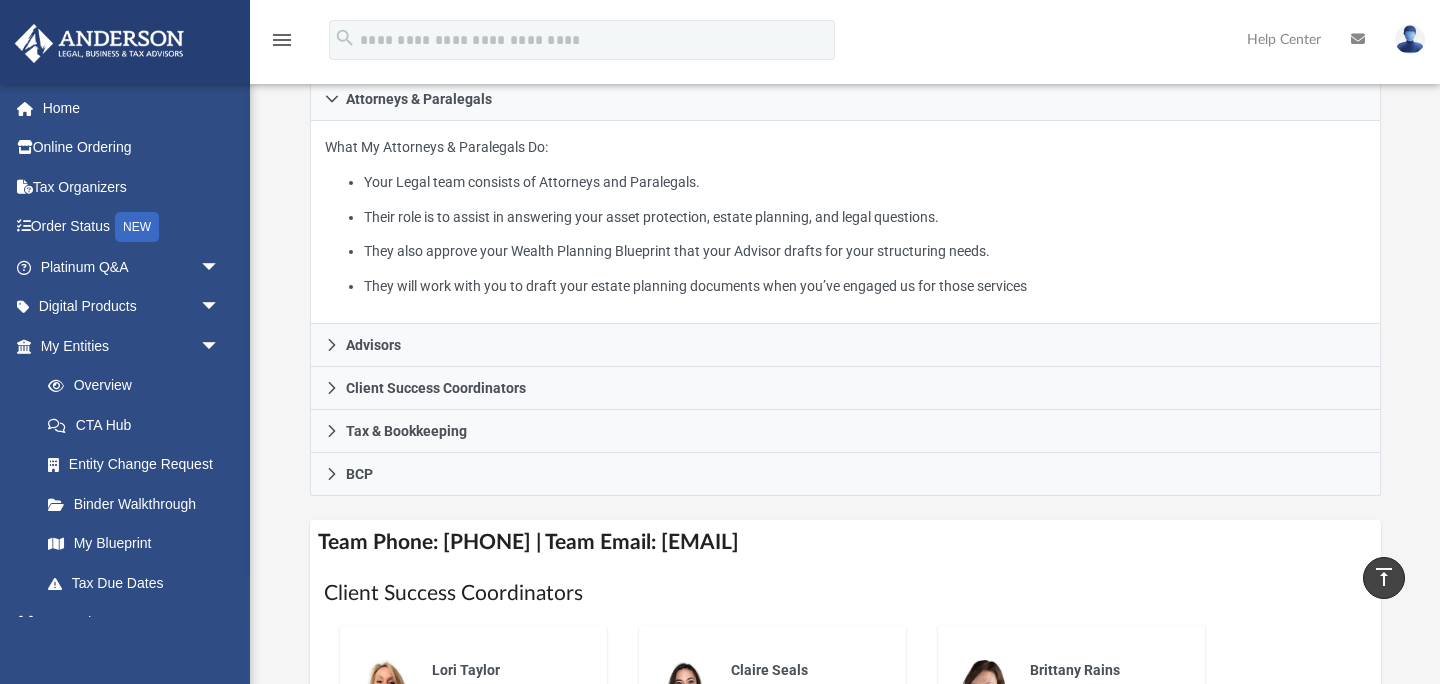 scroll, scrollTop: 383, scrollLeft: 0, axis: vertical 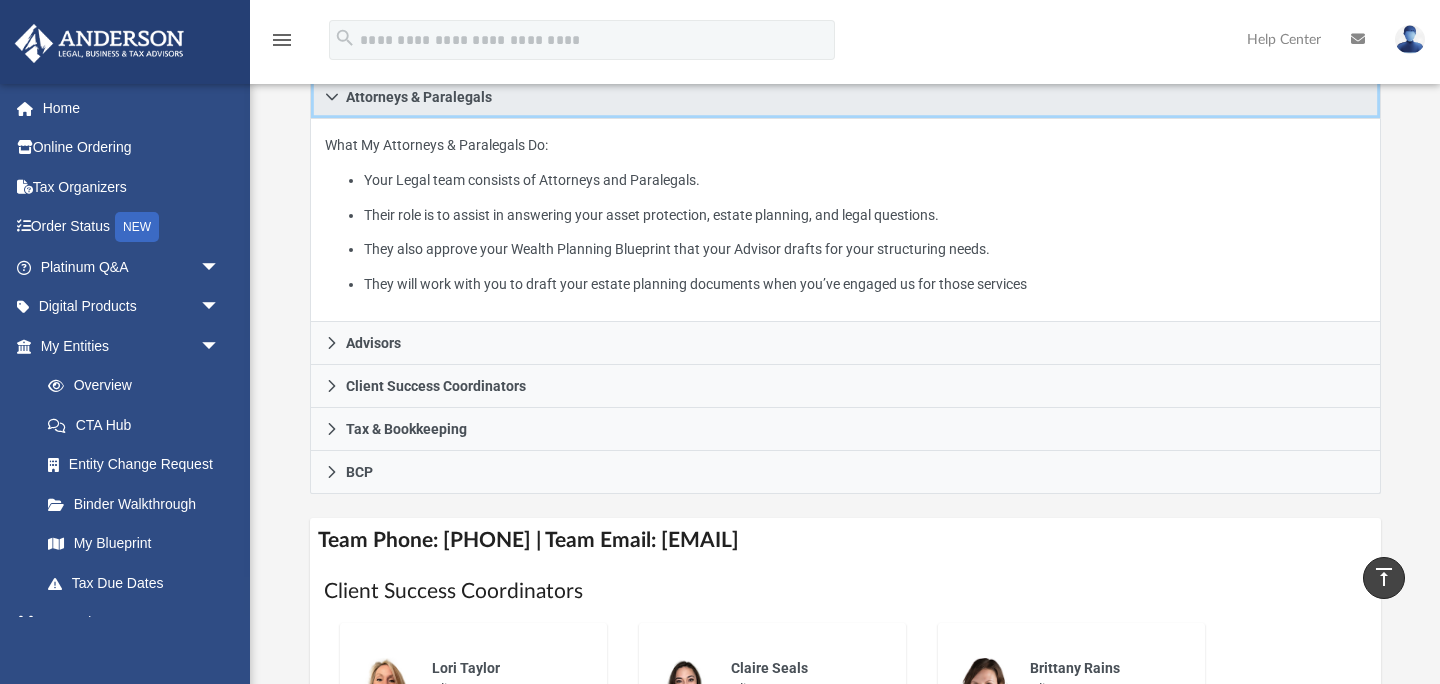 click 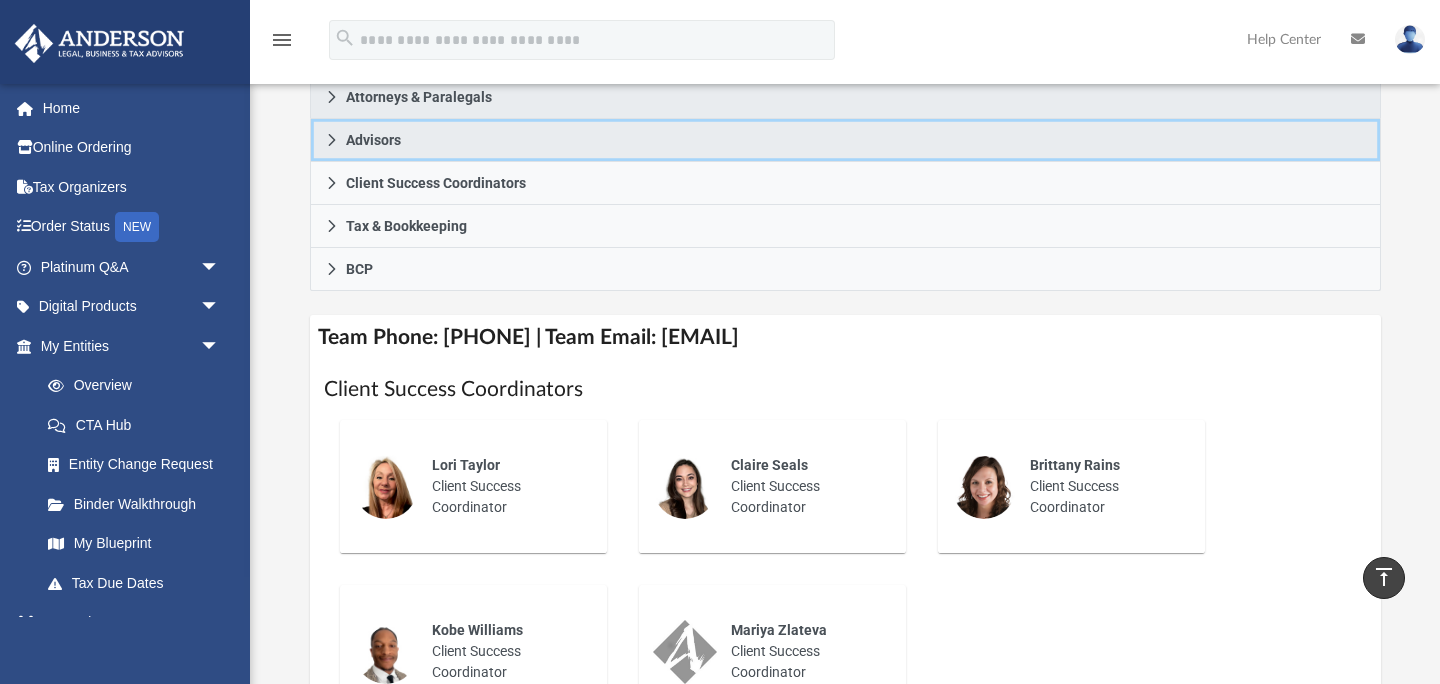 click on "Advisors" at bounding box center (373, 140) 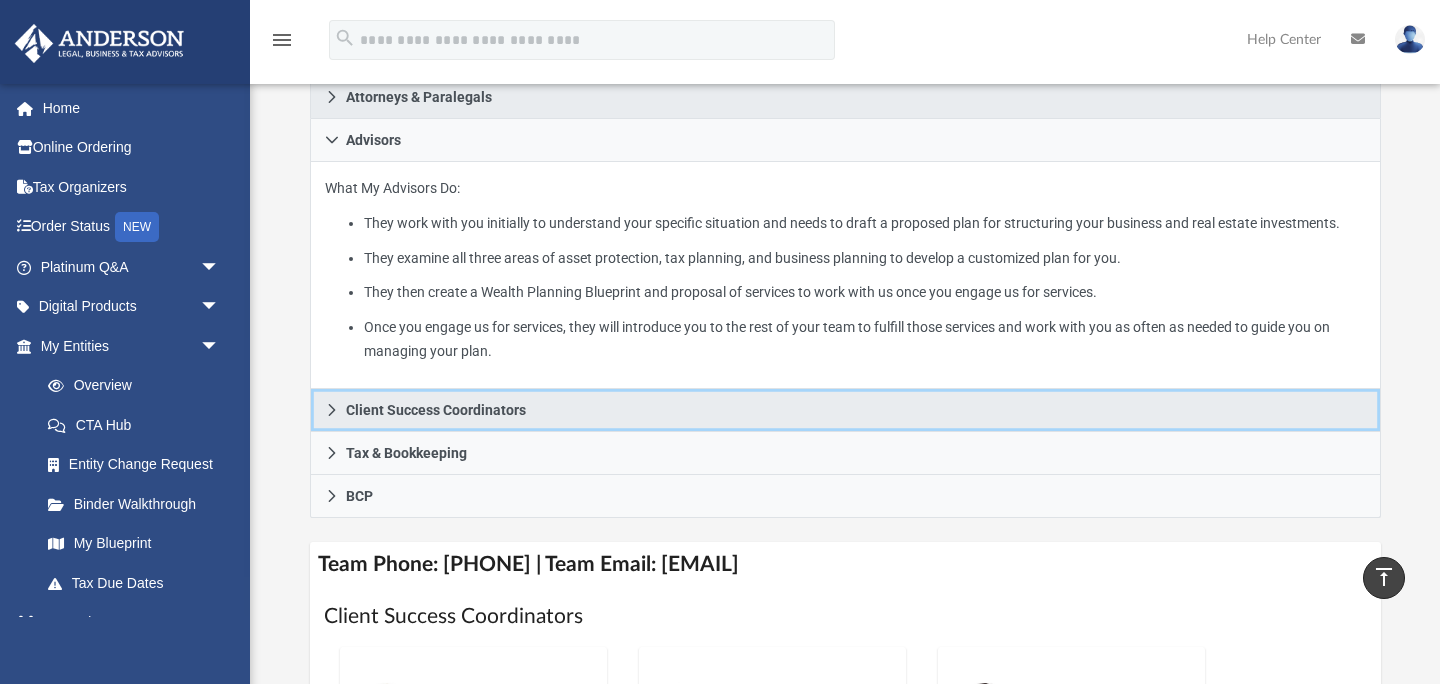 click 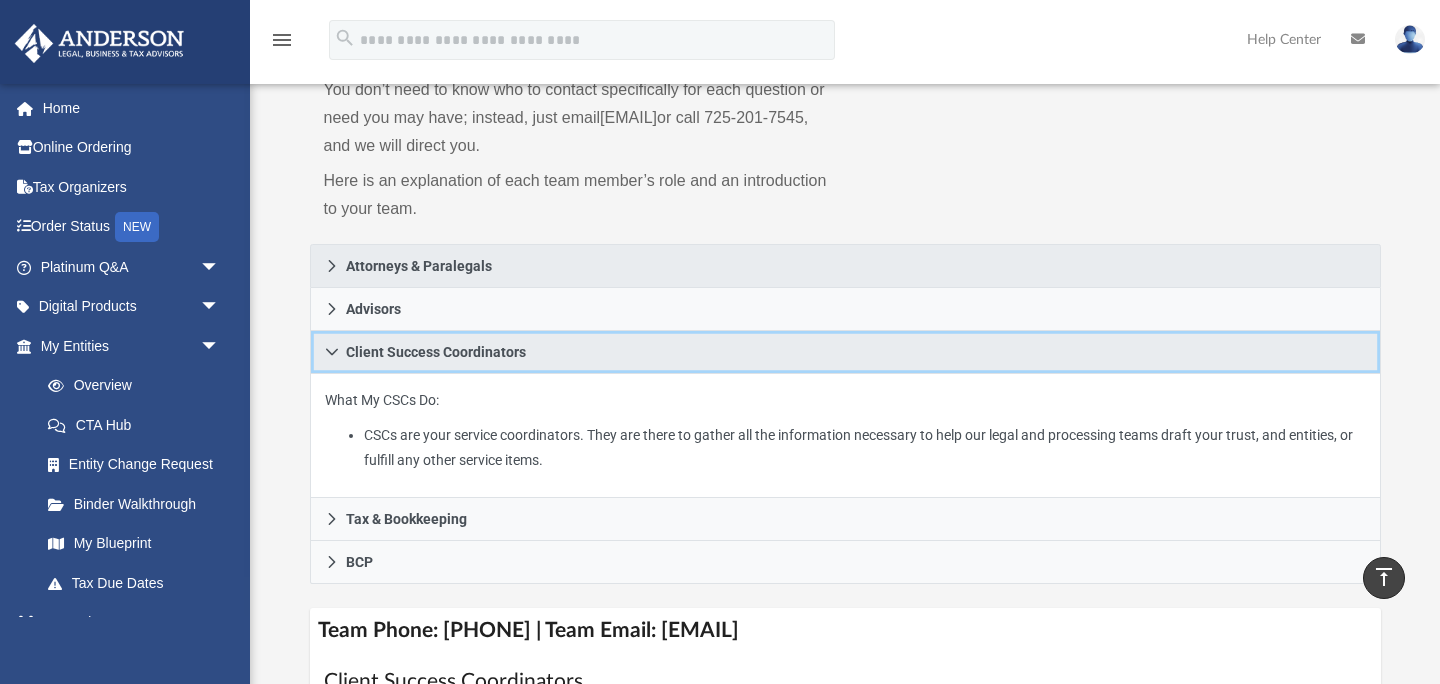 scroll, scrollTop: 208, scrollLeft: 0, axis: vertical 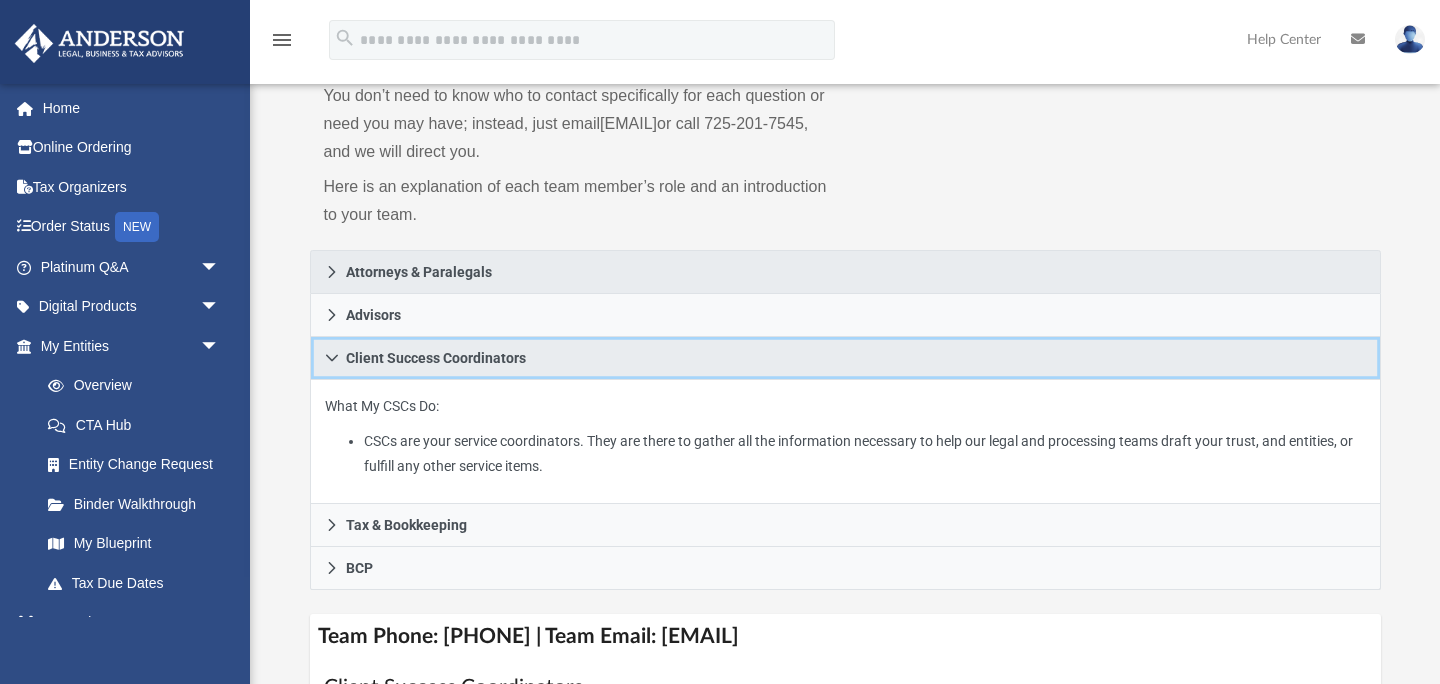 click on "Client Success Coordinators" at bounding box center [845, 358] 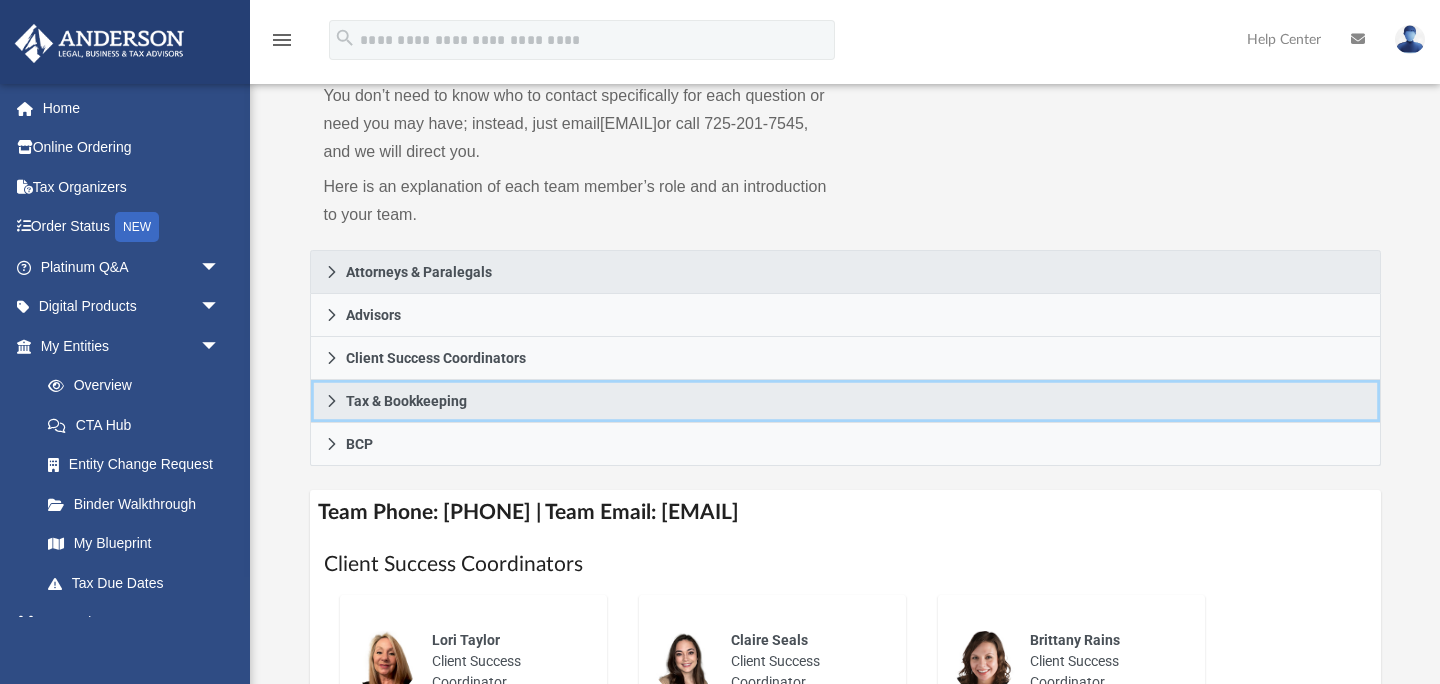 click 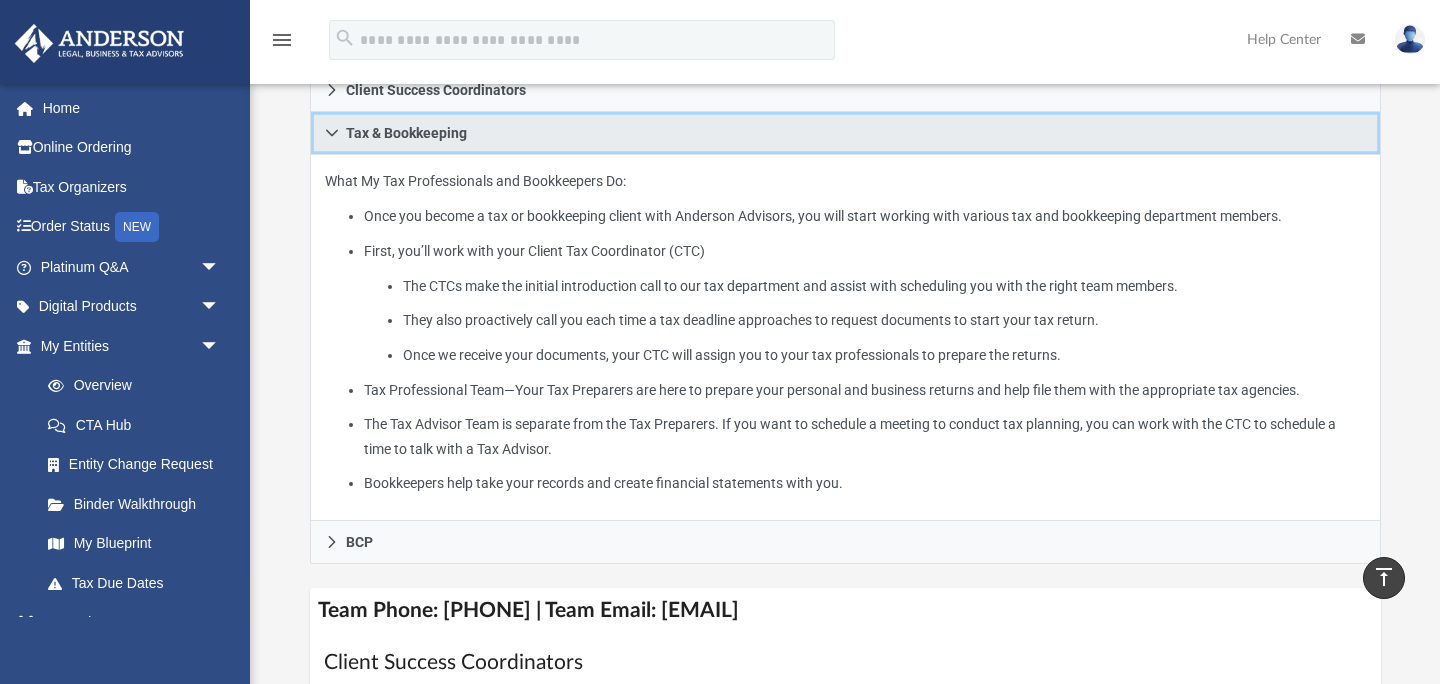 scroll, scrollTop: 471, scrollLeft: 0, axis: vertical 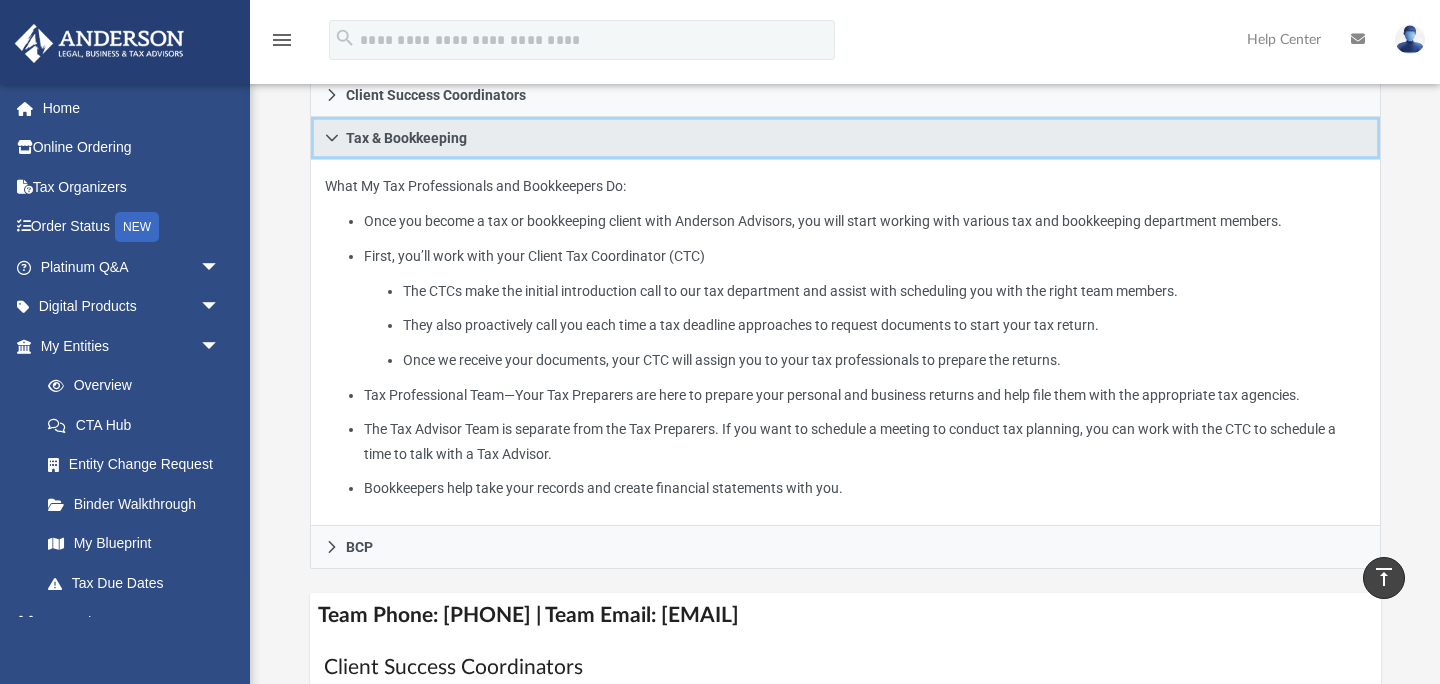 click 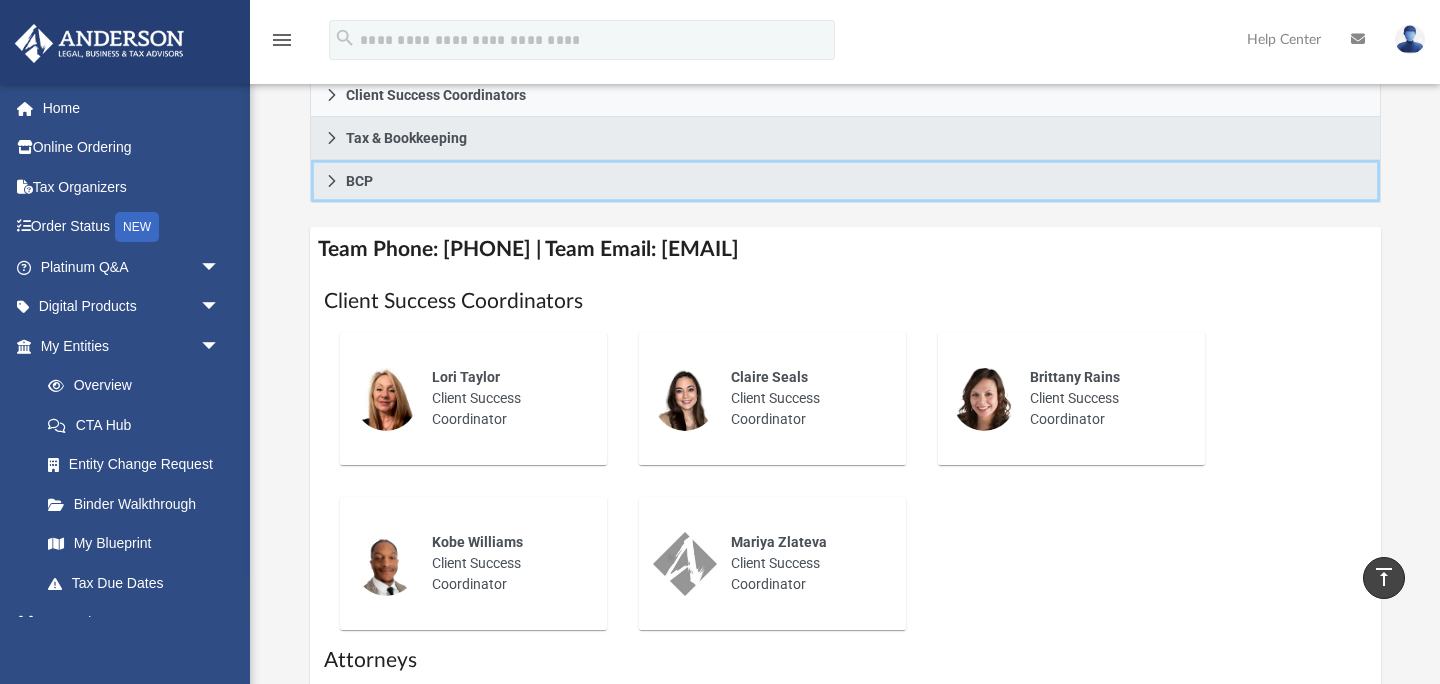 click 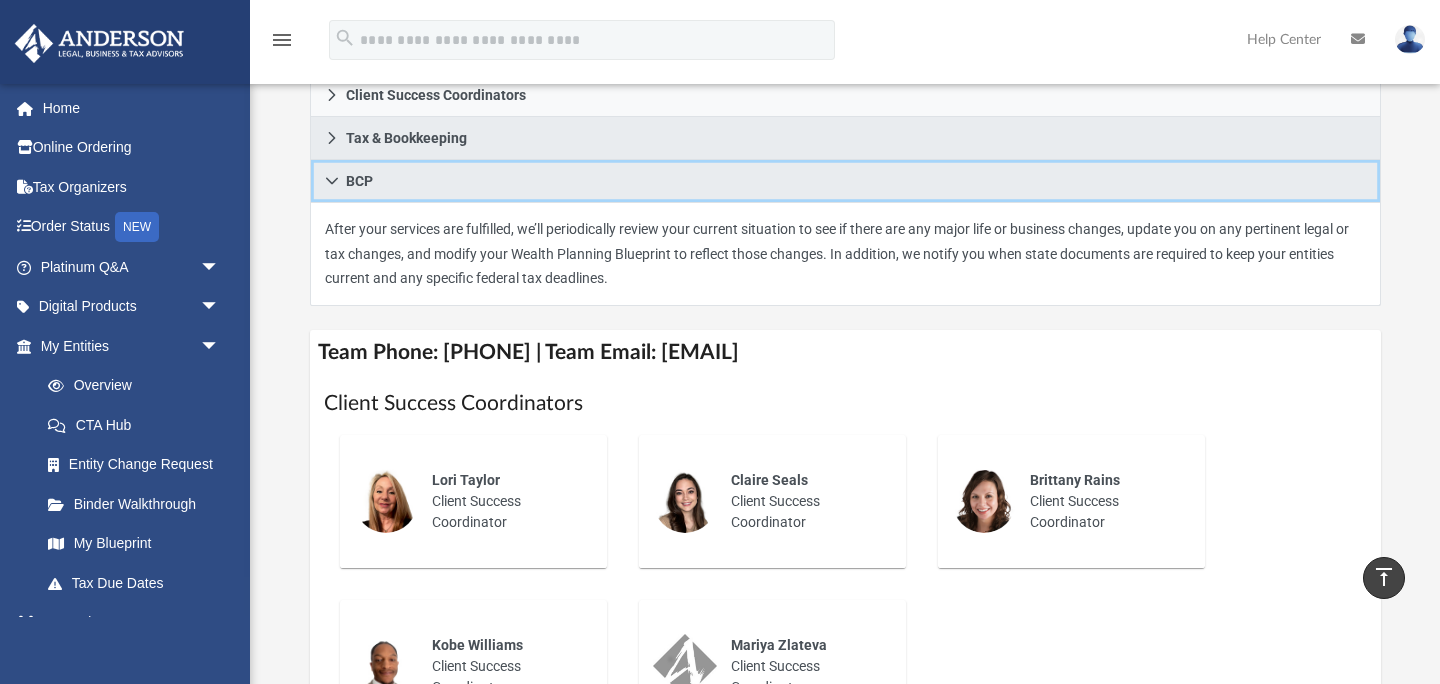 click 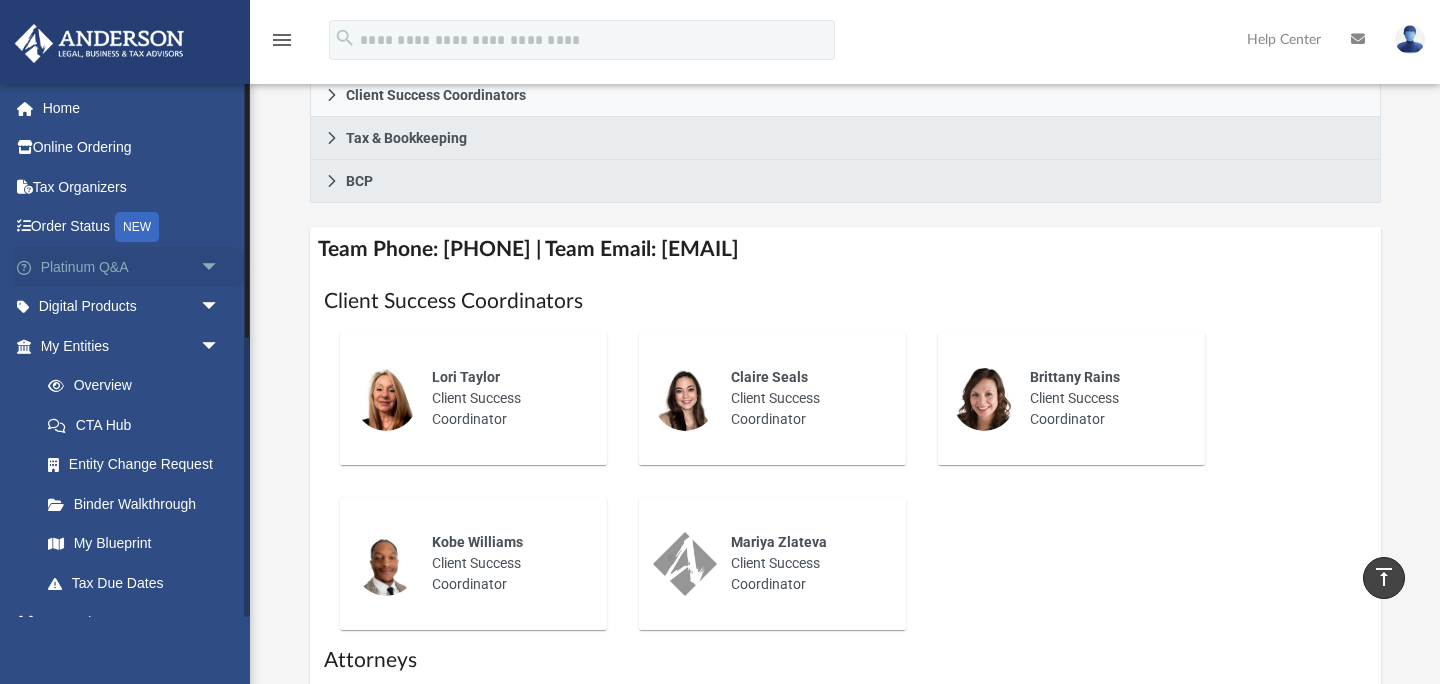 click on "Platinum Q&A arrow_drop_down" at bounding box center (132, 267) 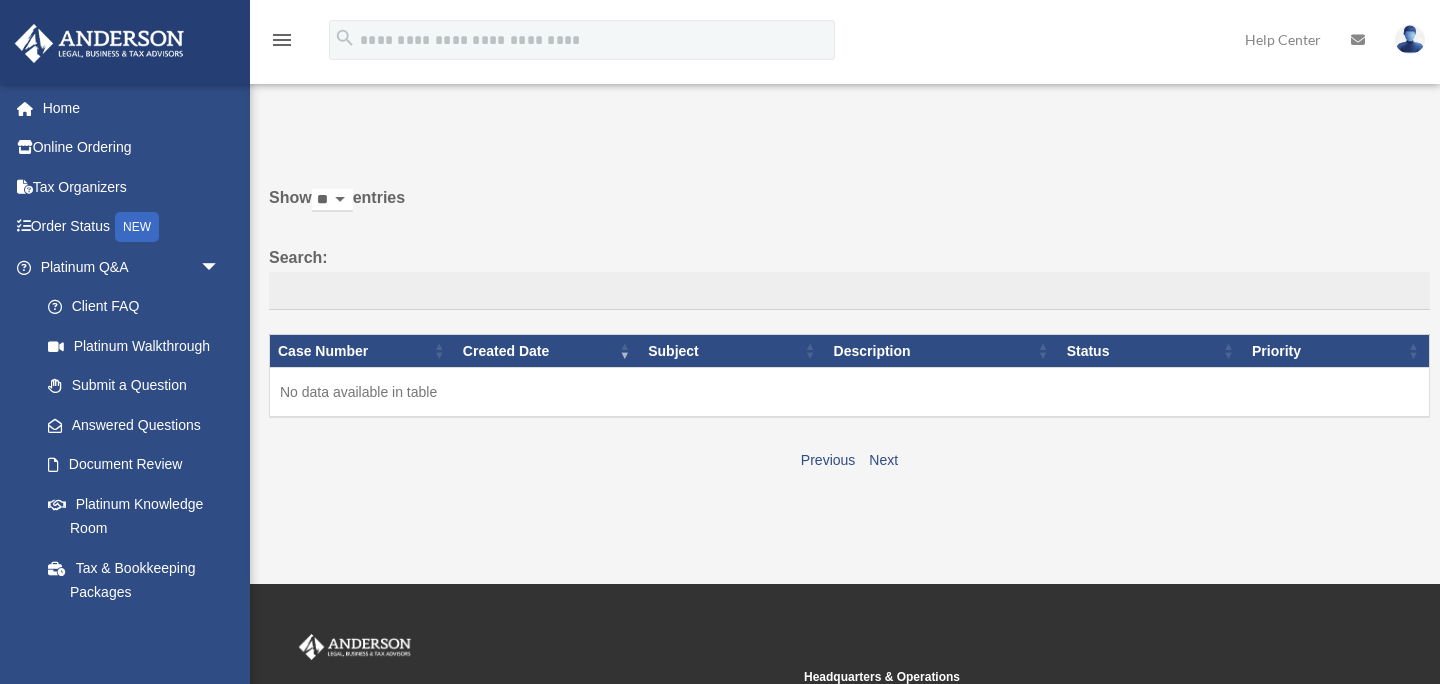 scroll, scrollTop: 0, scrollLeft: 0, axis: both 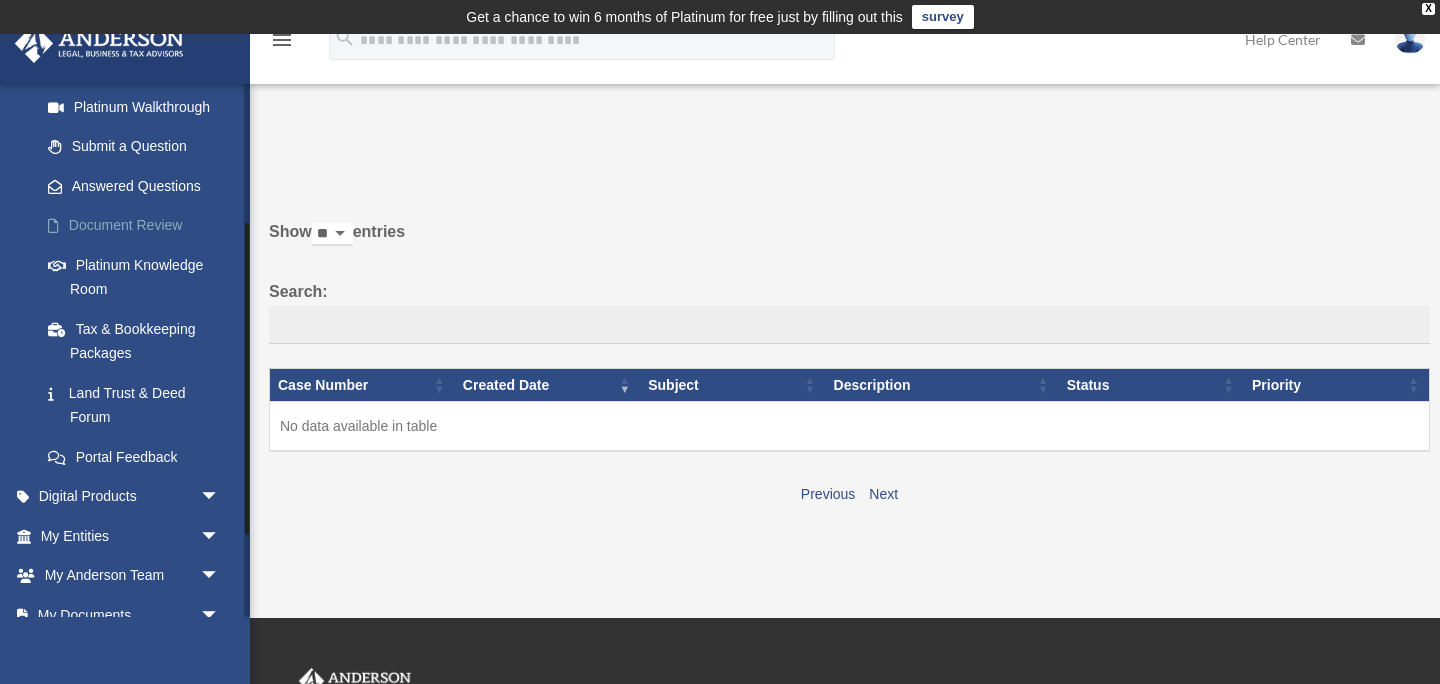 click on "Document Review" at bounding box center (139, 226) 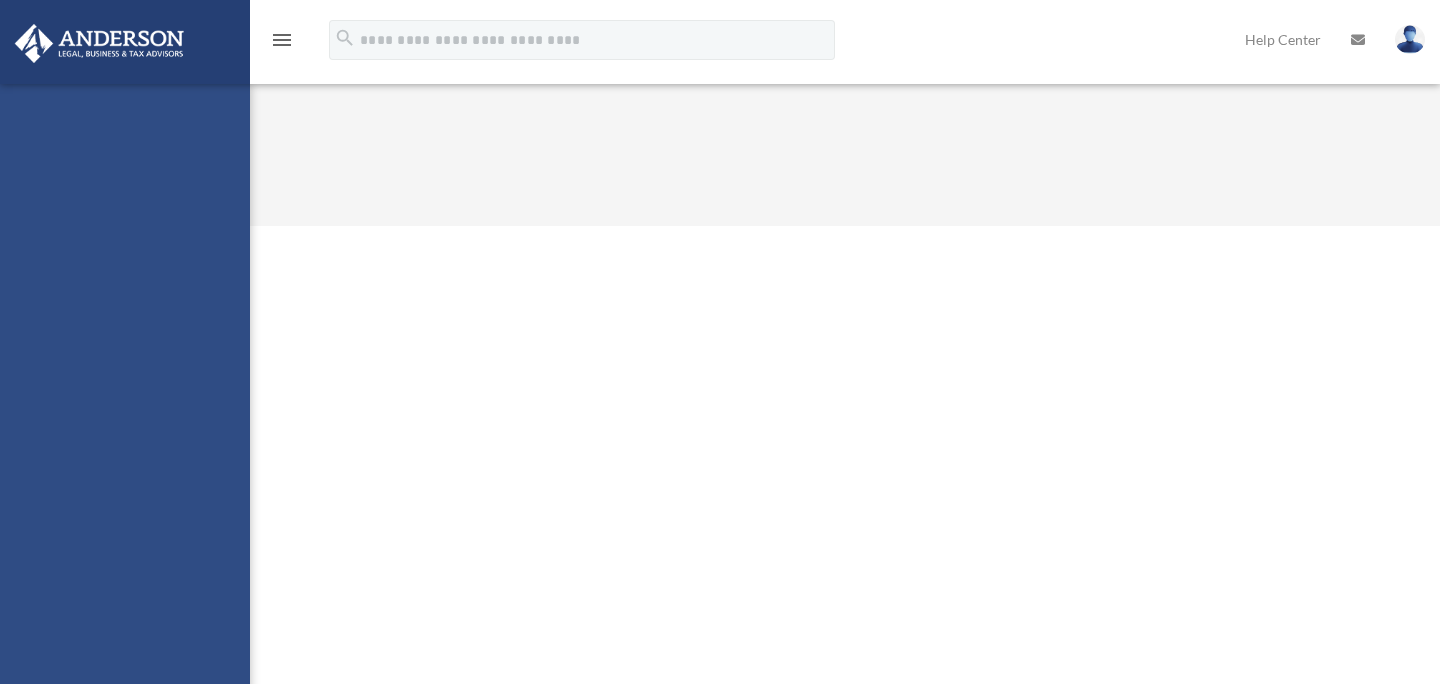 scroll, scrollTop: 0, scrollLeft: 0, axis: both 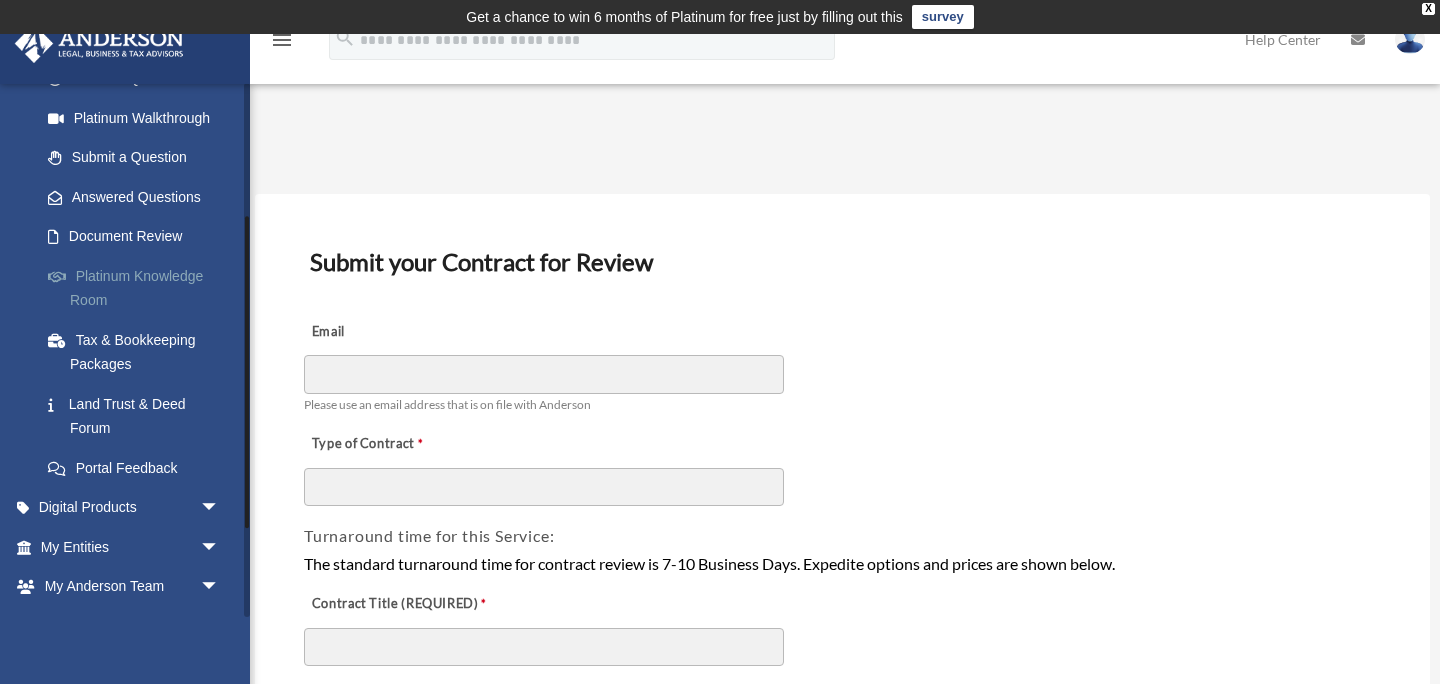 click on "Platinum Knowledge Room" at bounding box center (139, 288) 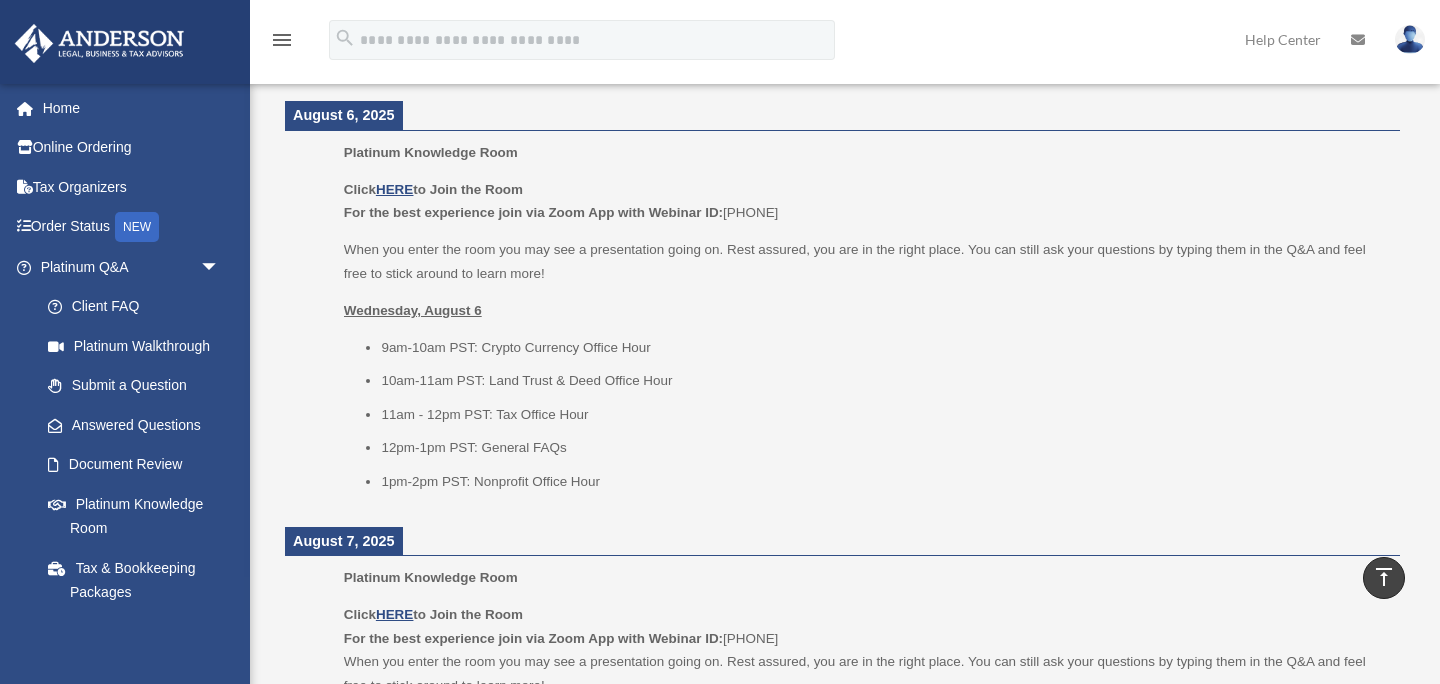 scroll, scrollTop: 1734, scrollLeft: 0, axis: vertical 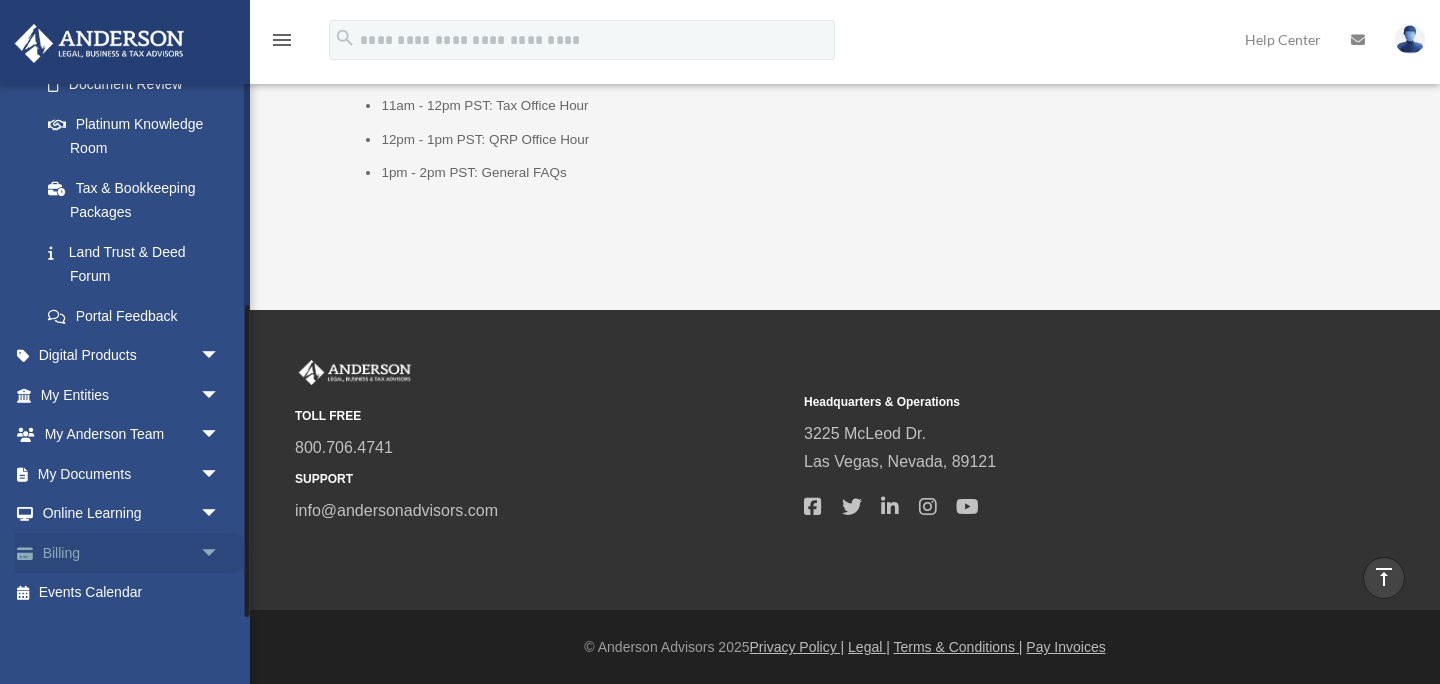 click on "Billing arrow_drop_down" at bounding box center [132, 553] 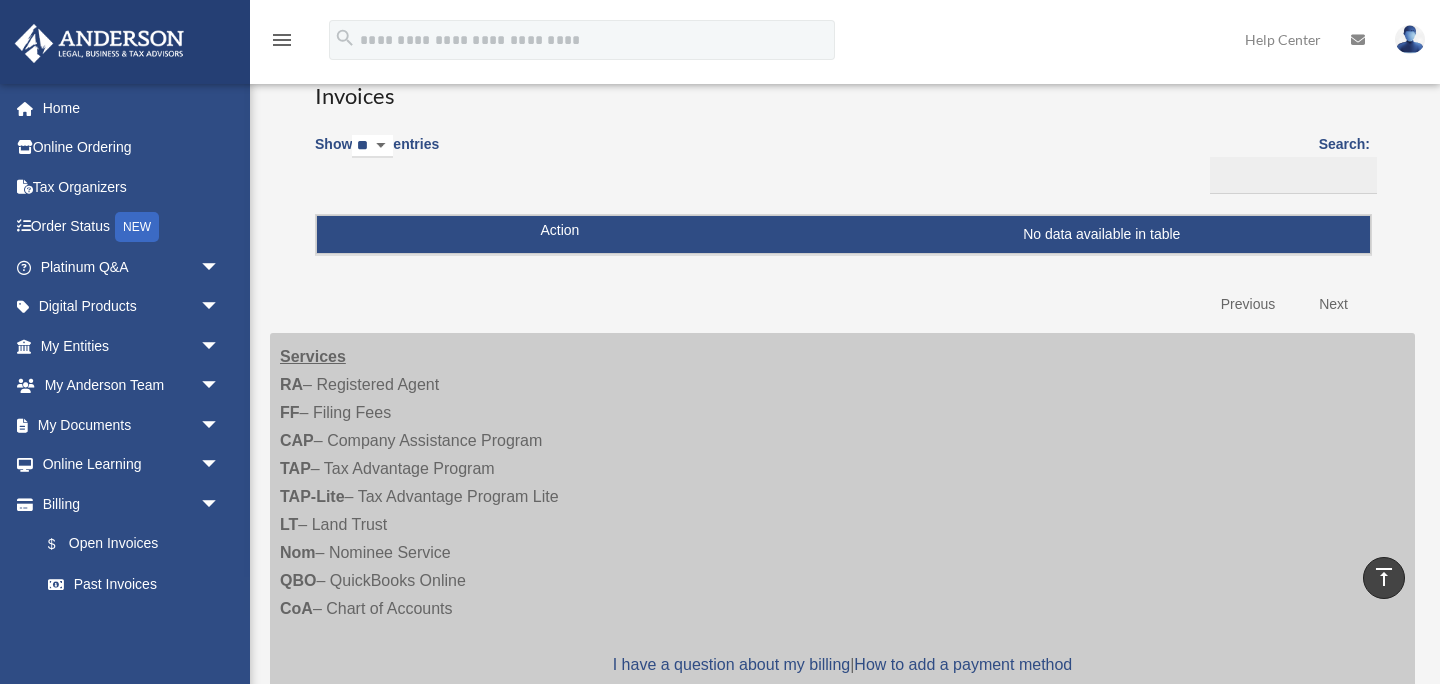 scroll, scrollTop: 0, scrollLeft: 0, axis: both 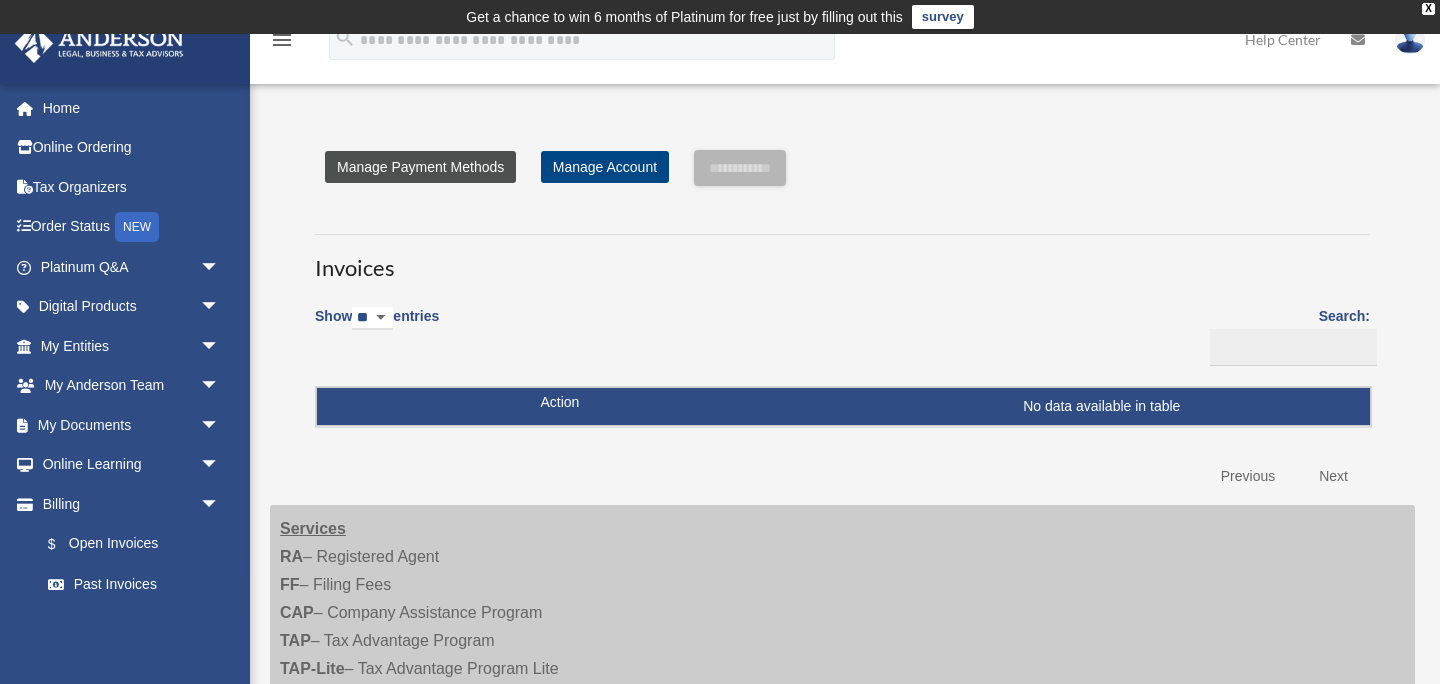 click on "Manage Payment Methods" at bounding box center [420, 167] 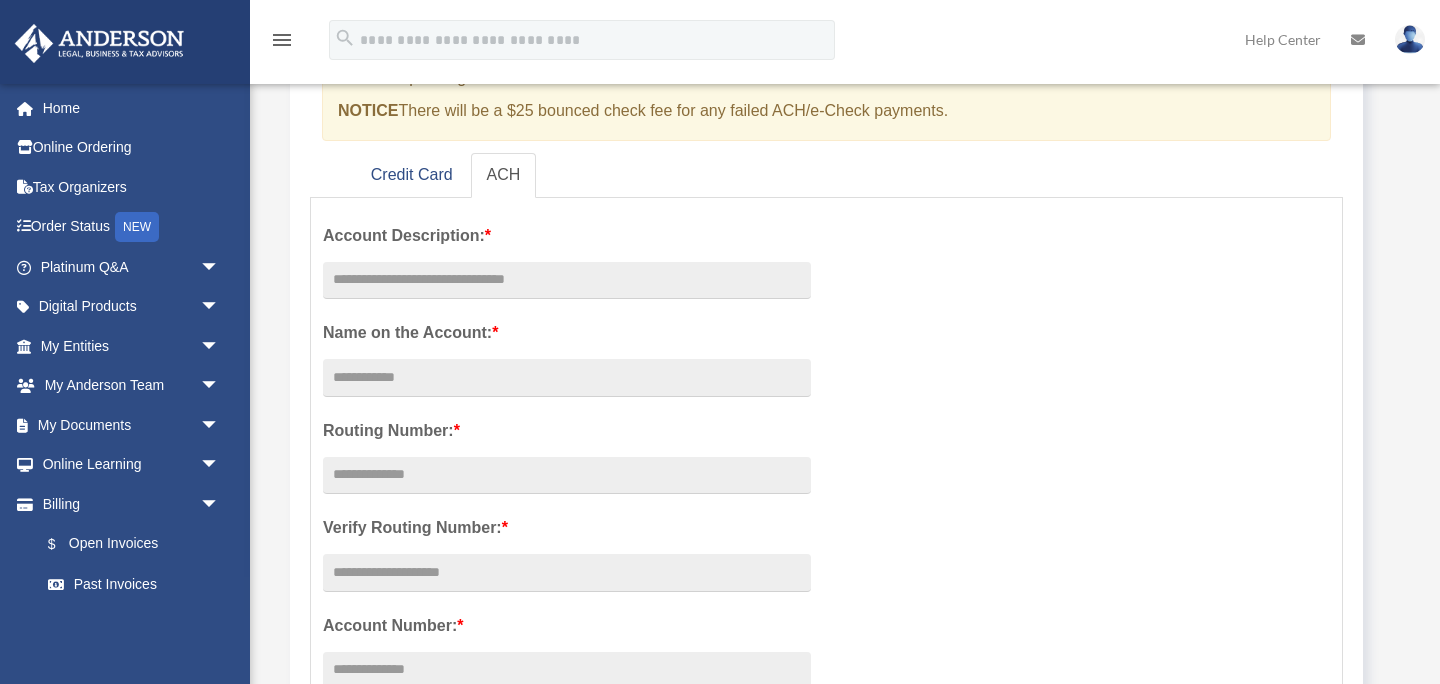 scroll, scrollTop: 274, scrollLeft: 0, axis: vertical 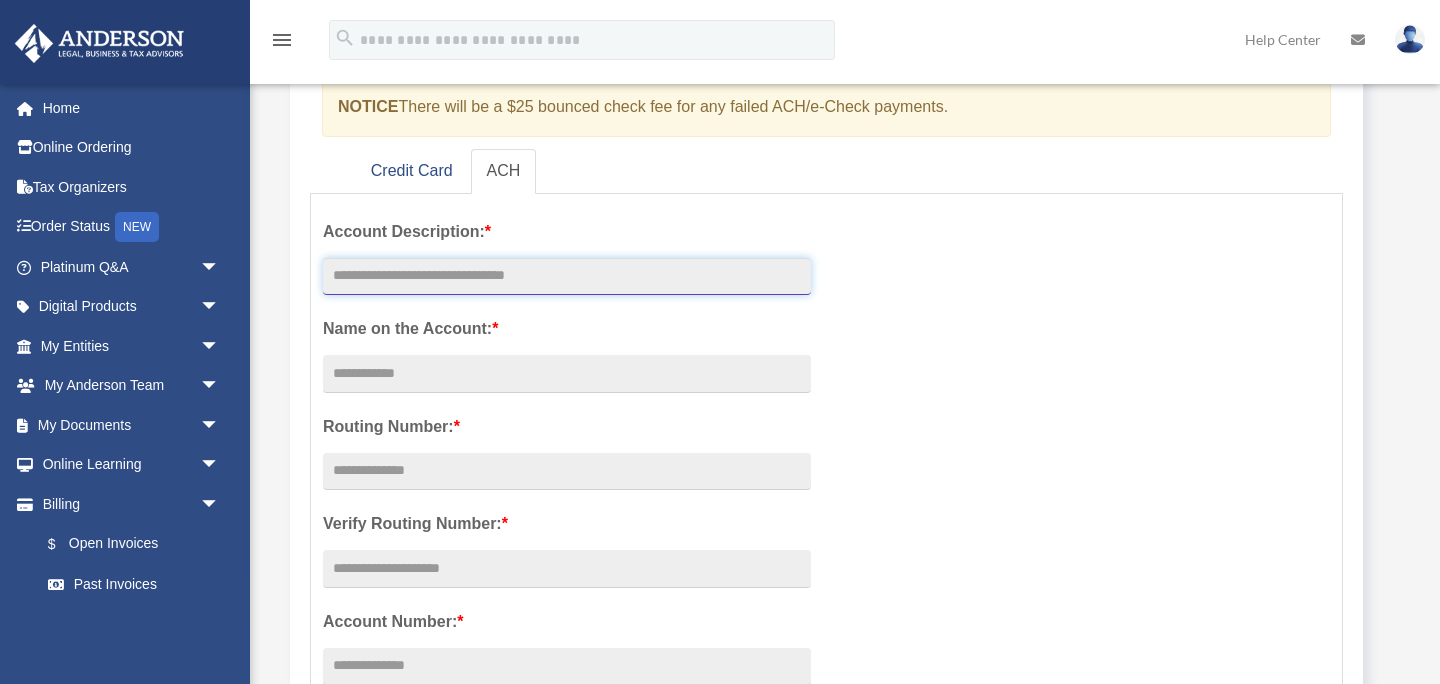 click at bounding box center [567, 277] 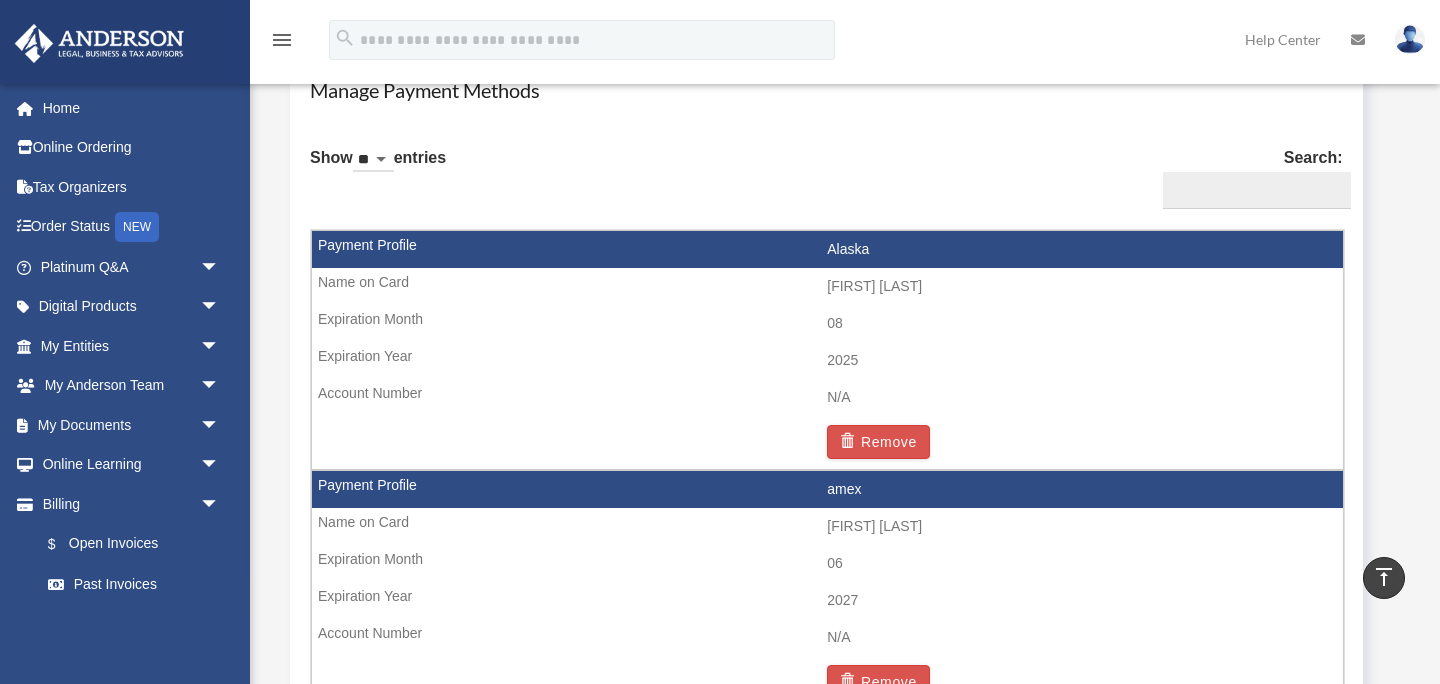 scroll, scrollTop: 1237, scrollLeft: 0, axis: vertical 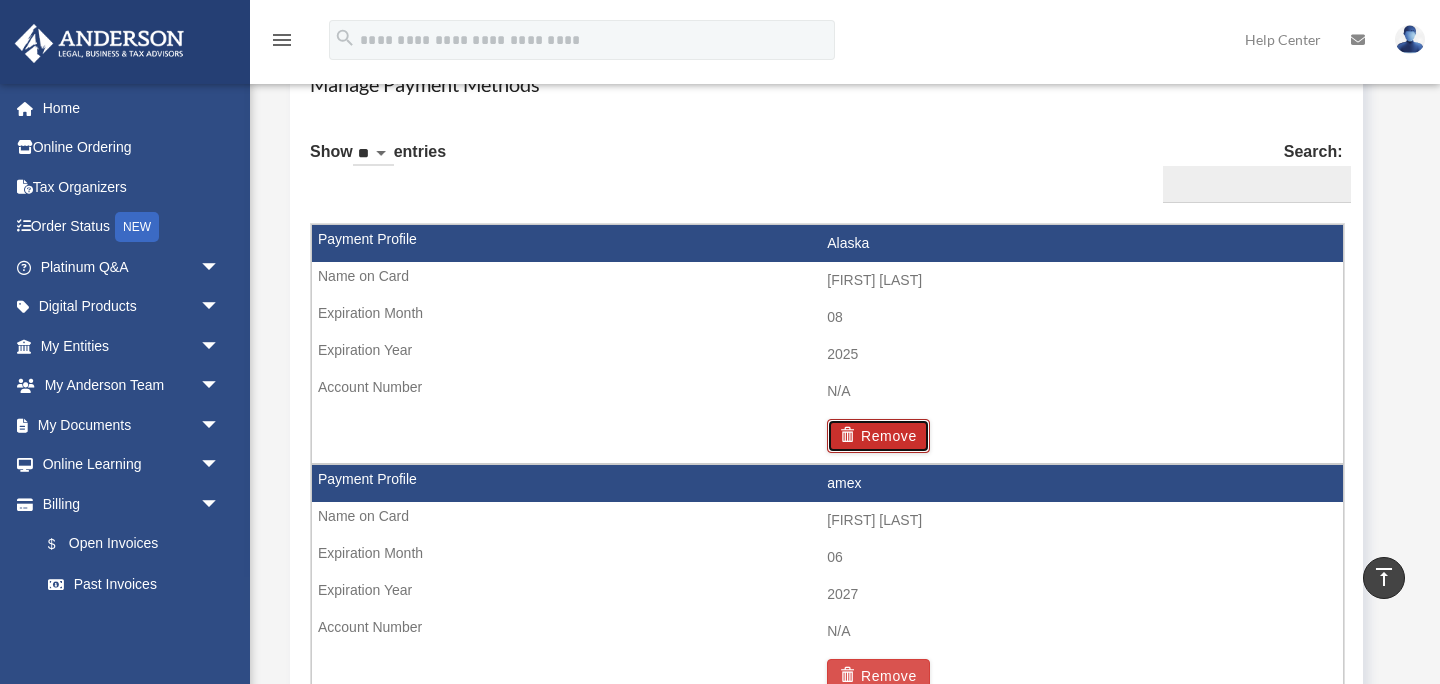 click on "Remove" at bounding box center [878, 436] 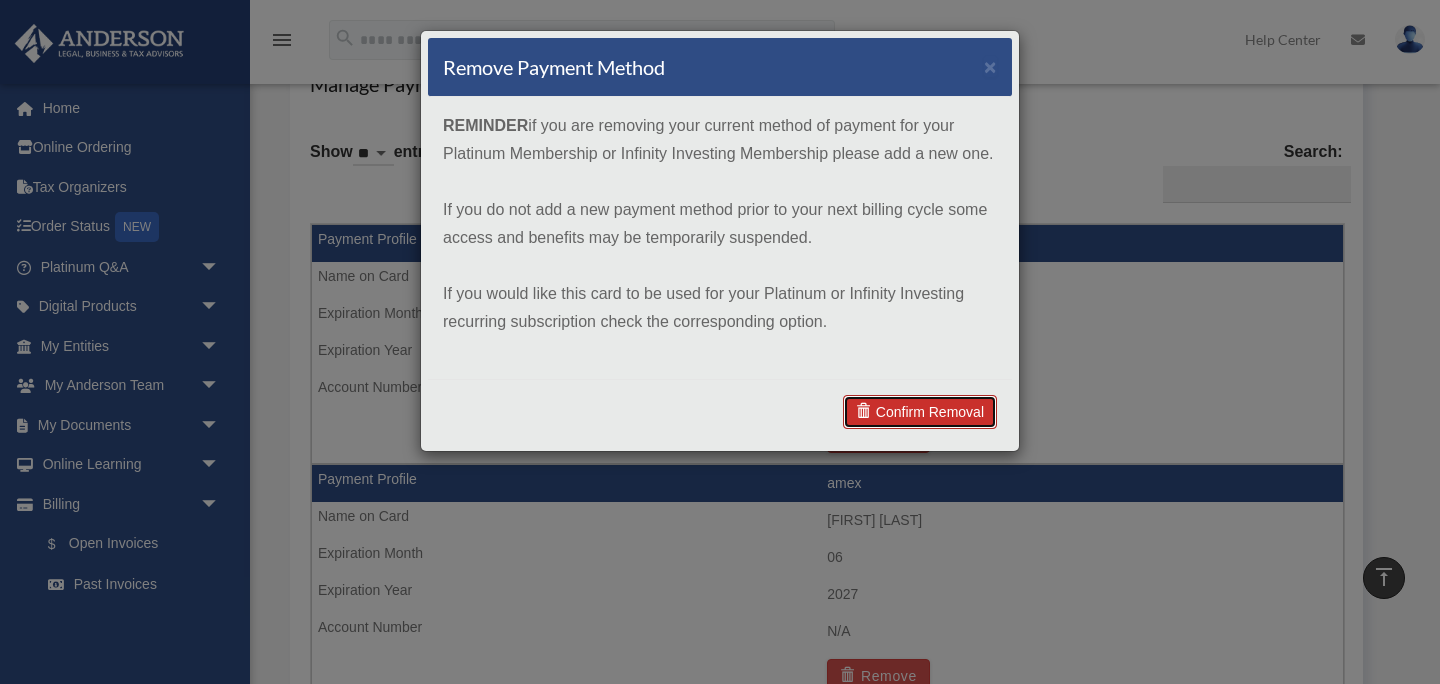 click on "Confirm Removal" at bounding box center (920, 412) 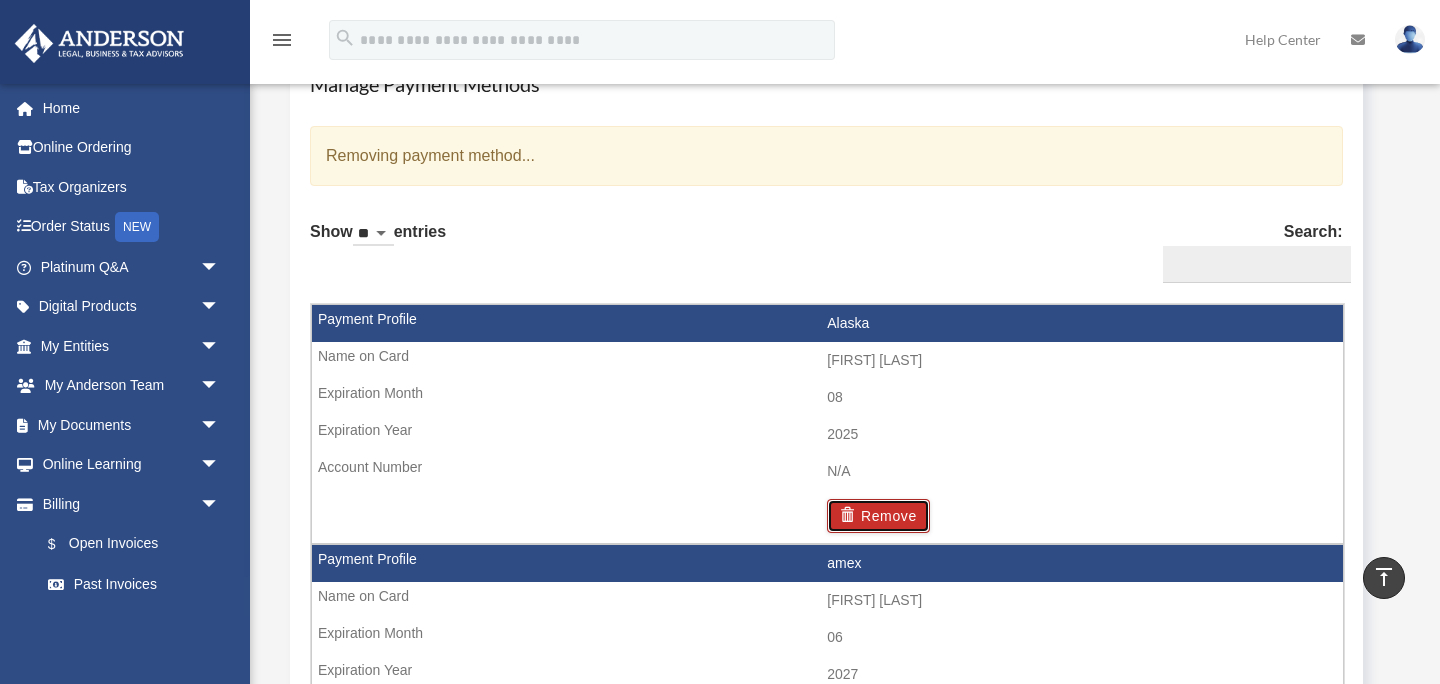 click on "Remove" at bounding box center (878, 516) 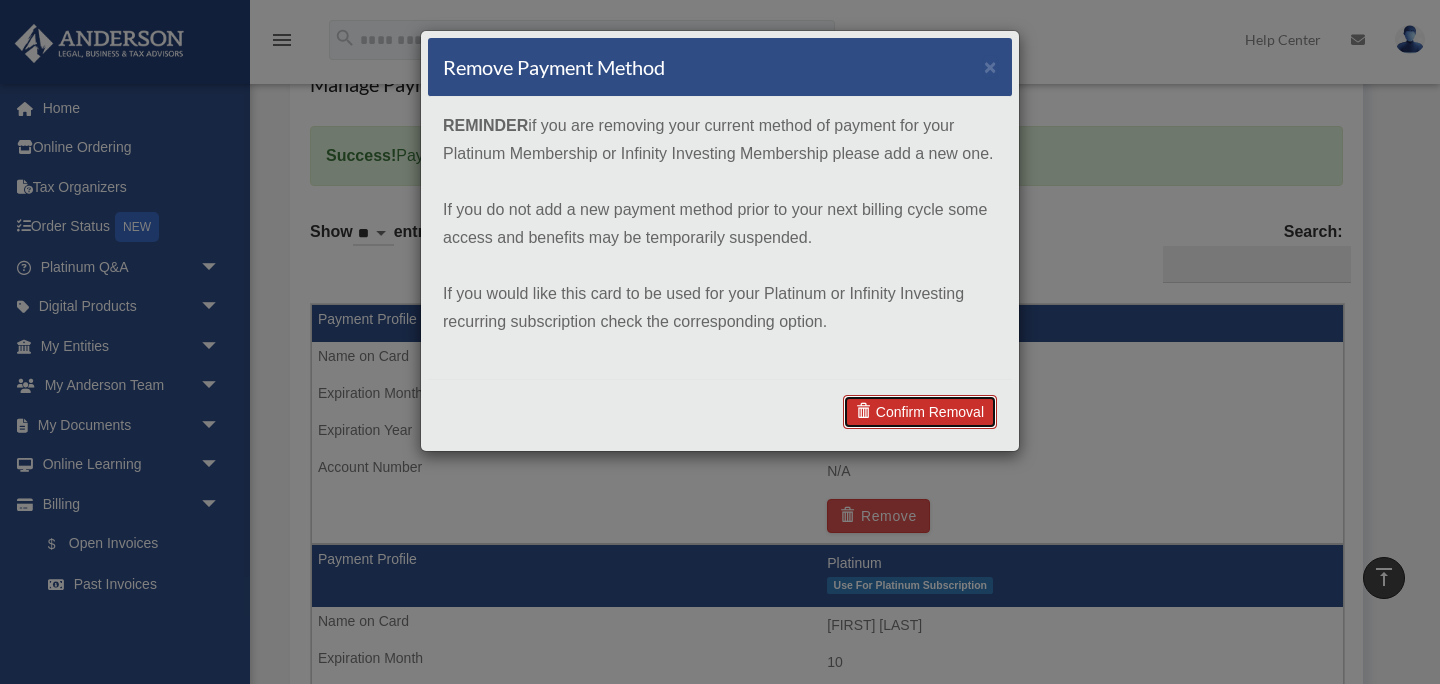 click on "Confirm Removal" at bounding box center [920, 412] 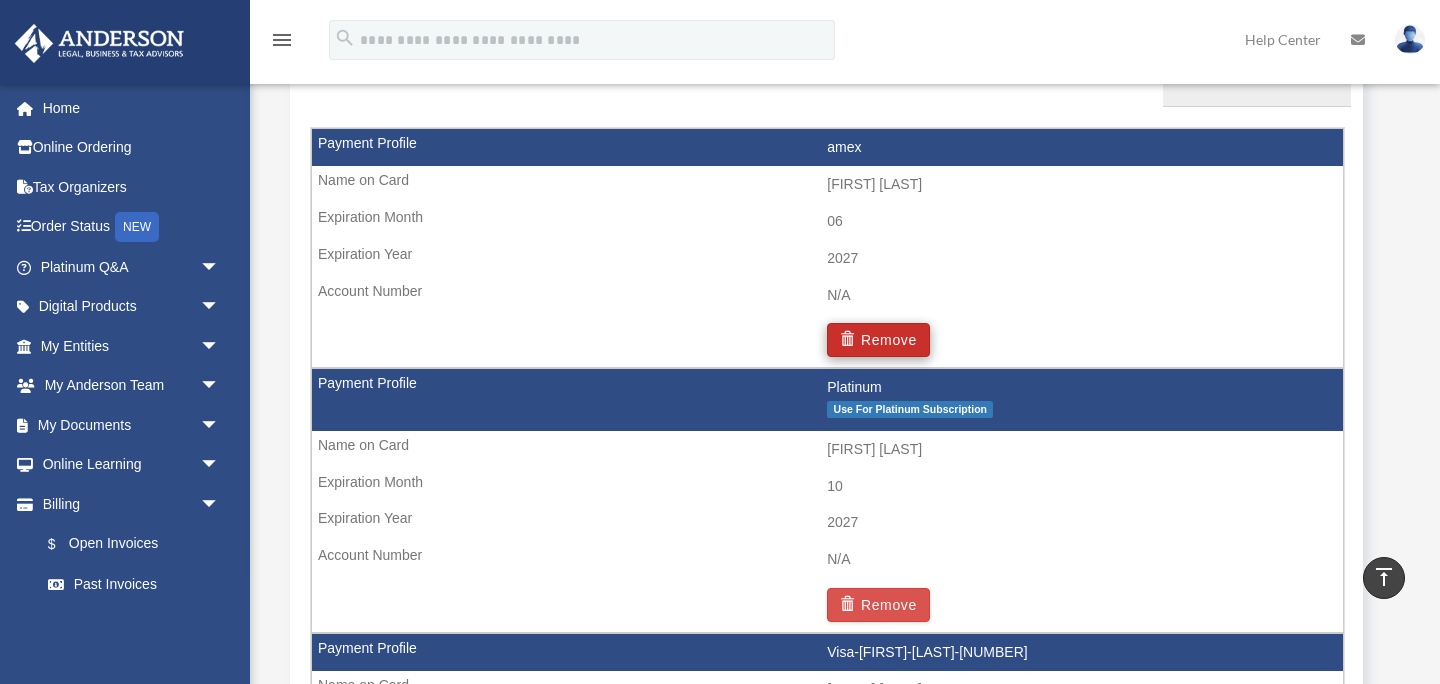 scroll, scrollTop: 1411, scrollLeft: 0, axis: vertical 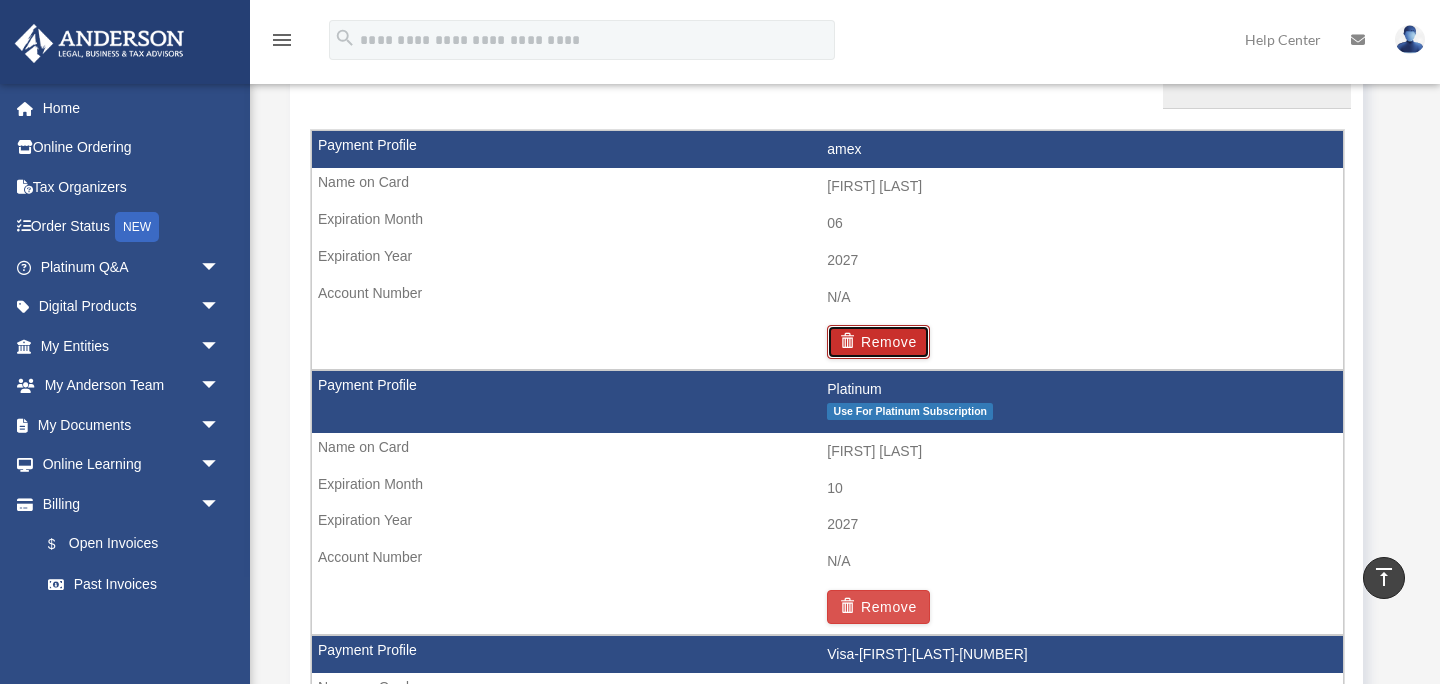 click on "Remove" at bounding box center [878, 342] 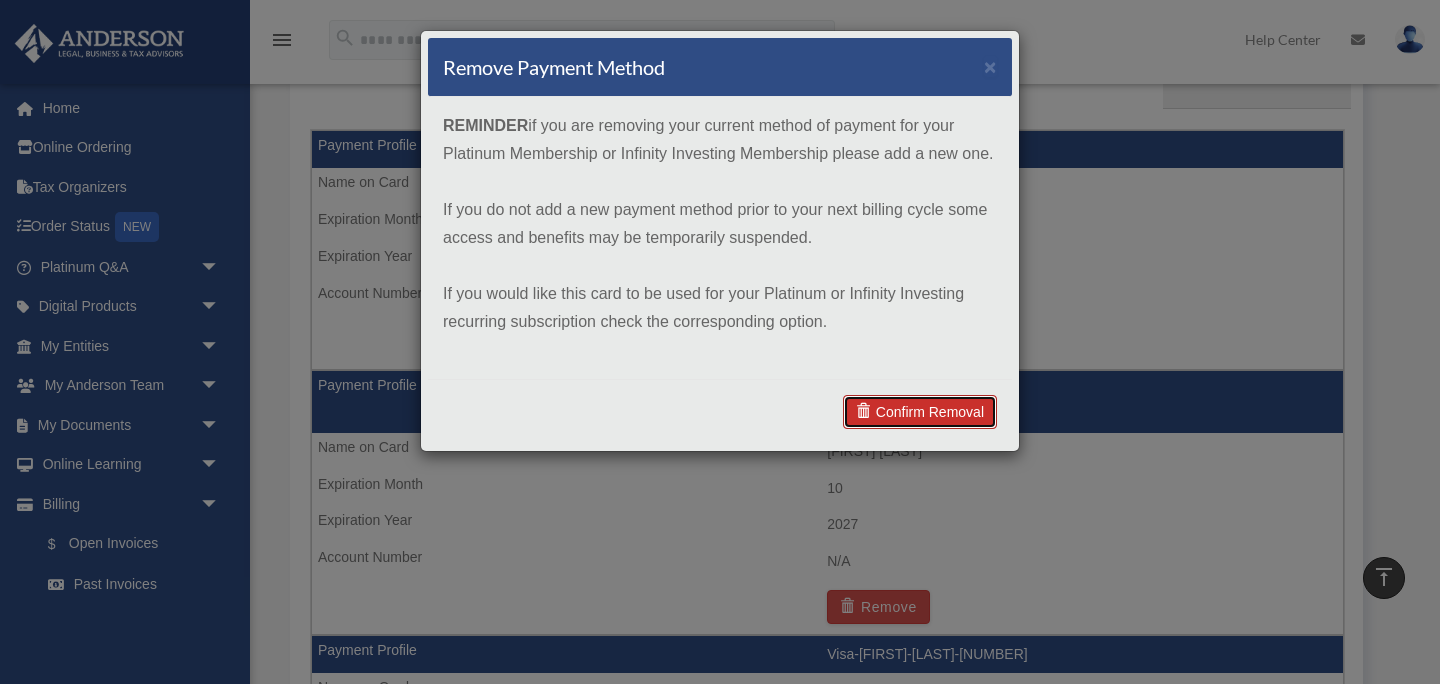 click on "Confirm Removal" at bounding box center [920, 412] 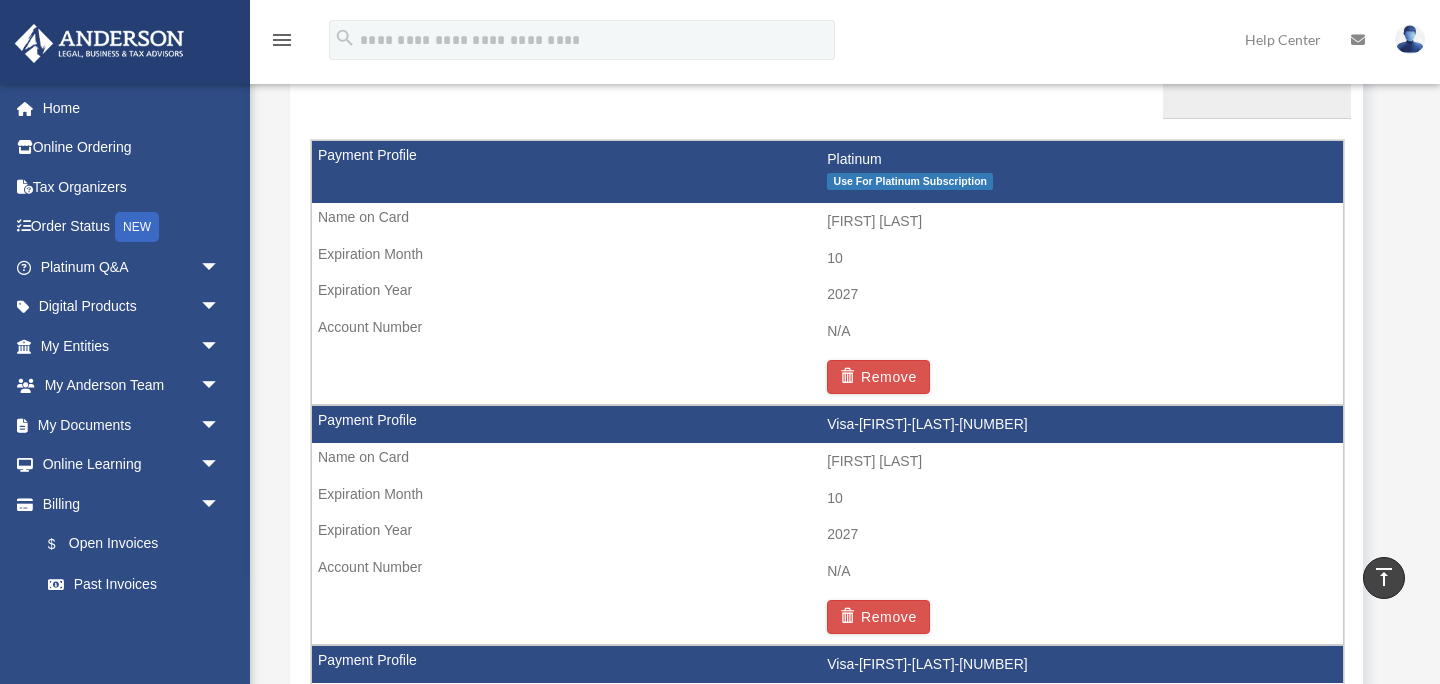 scroll, scrollTop: 1422, scrollLeft: 0, axis: vertical 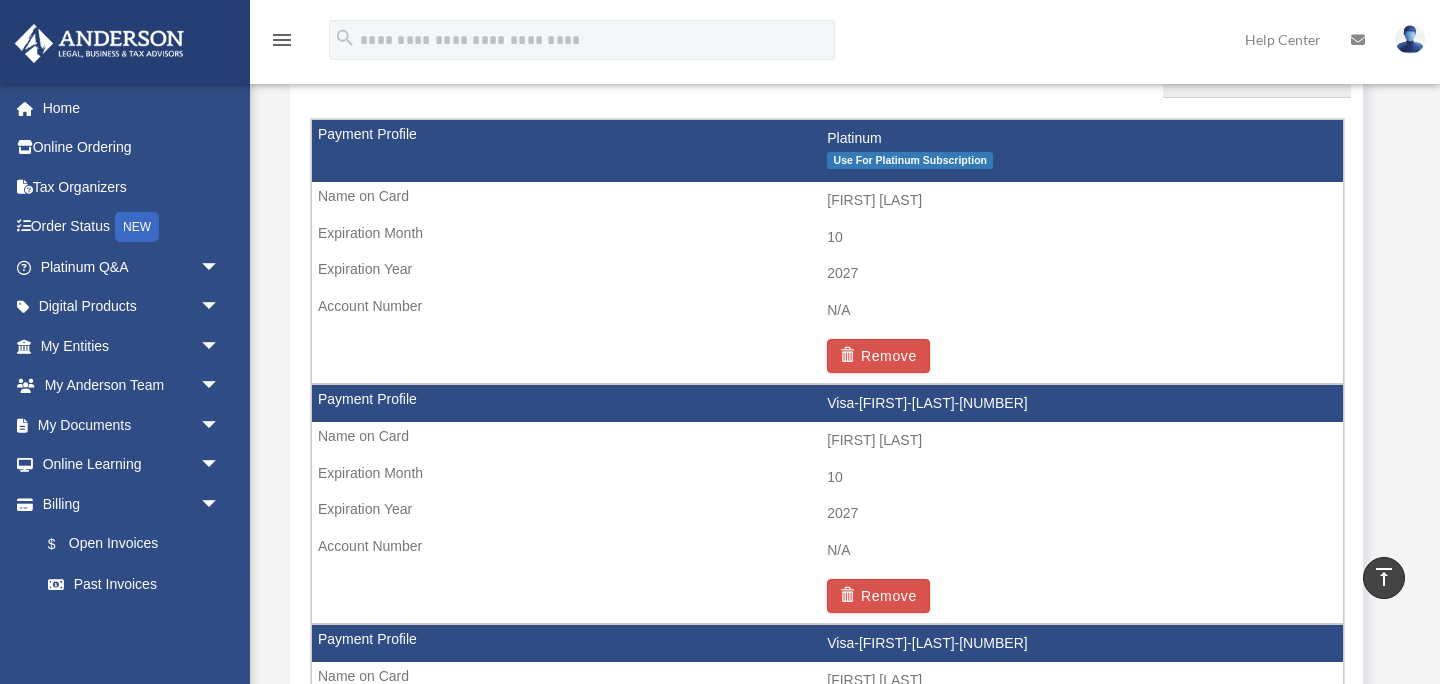 click on "Visa-[FIRST]-[LAST]-[NUMBER]" at bounding box center (827, 404) 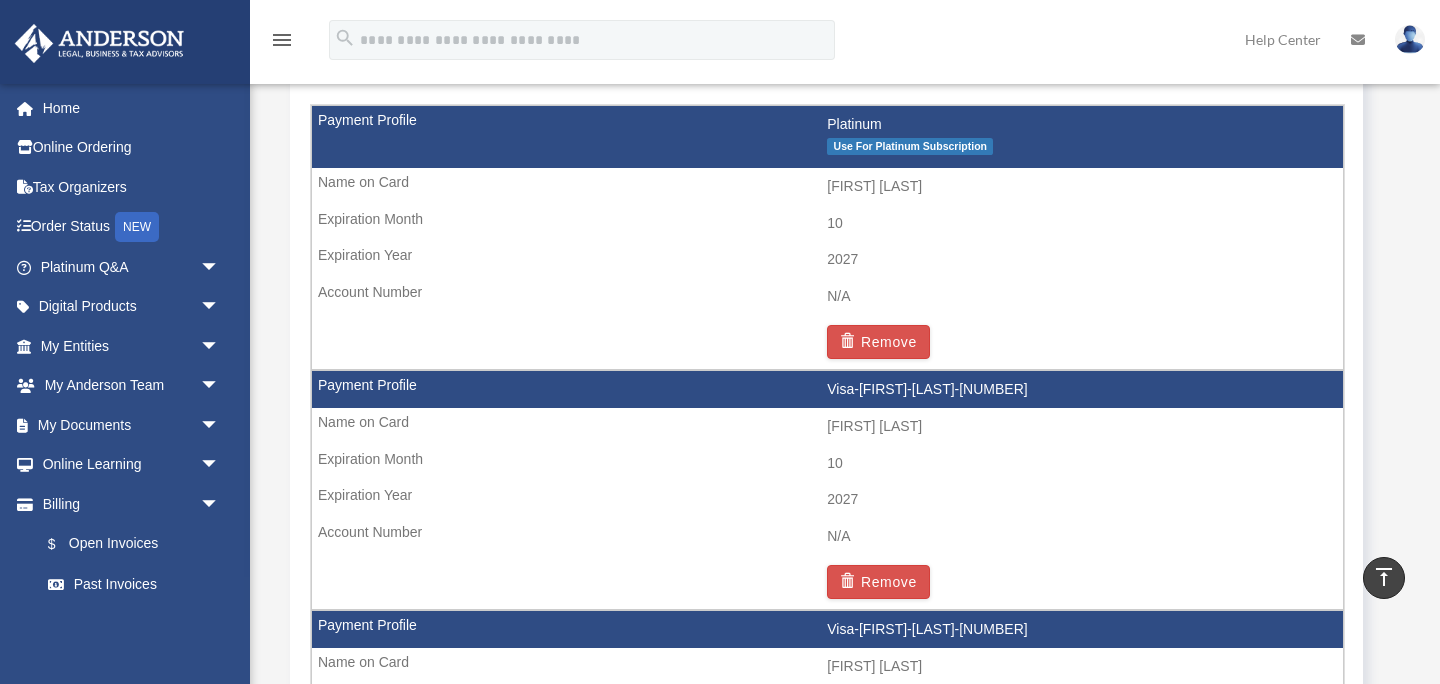 scroll, scrollTop: 1441, scrollLeft: 0, axis: vertical 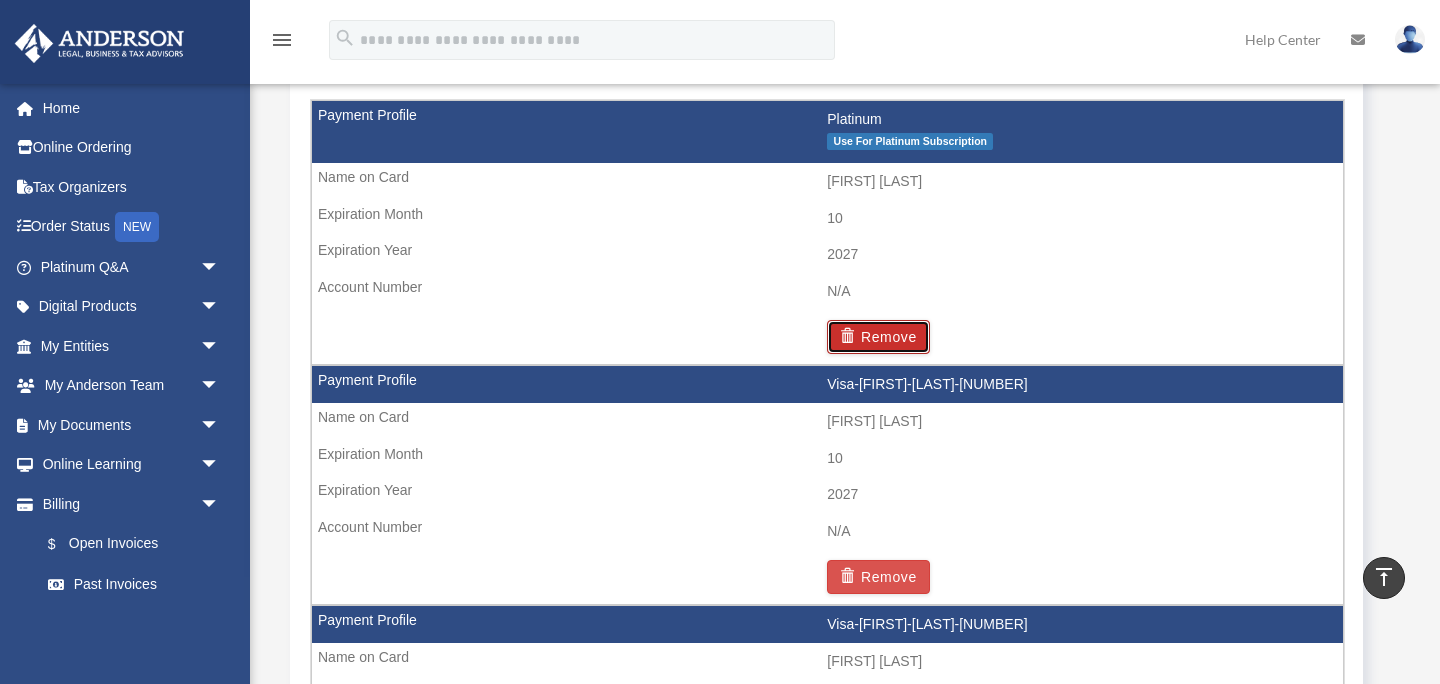 click on "Remove" at bounding box center (878, 337) 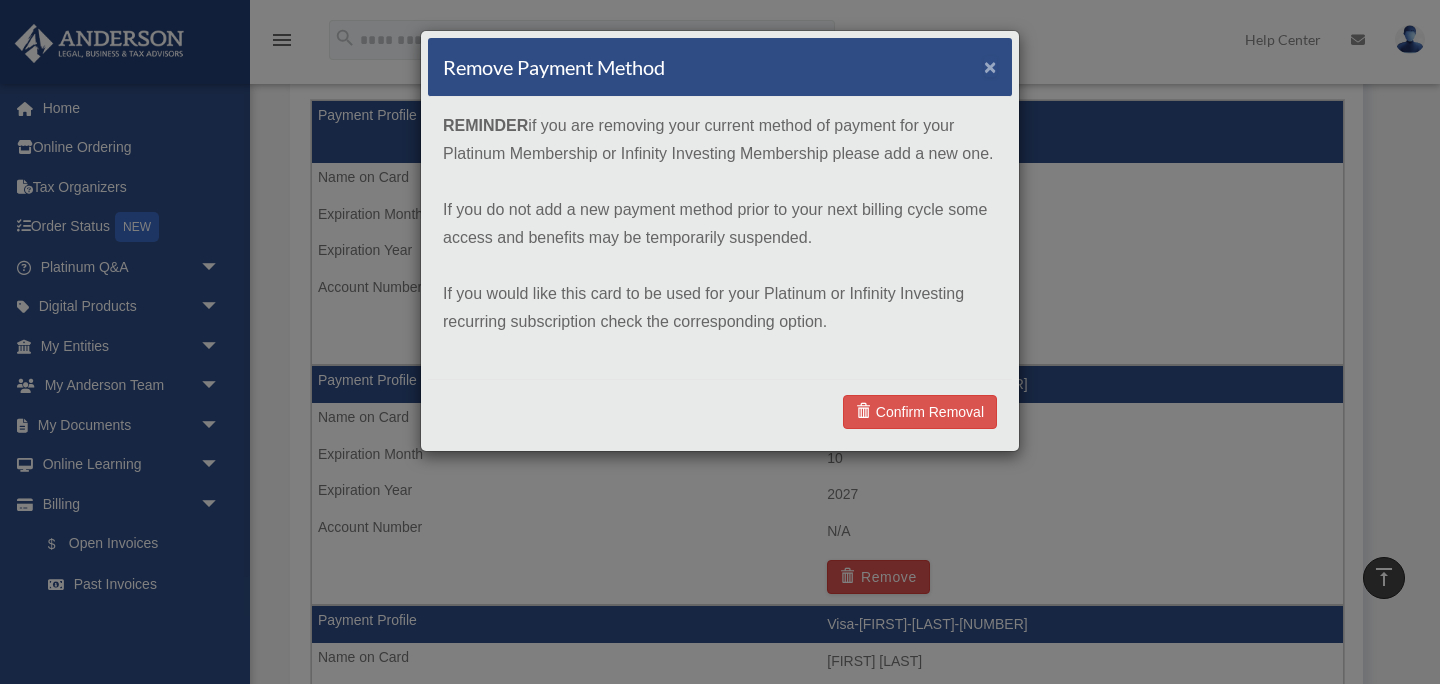 click on "×" at bounding box center [990, 66] 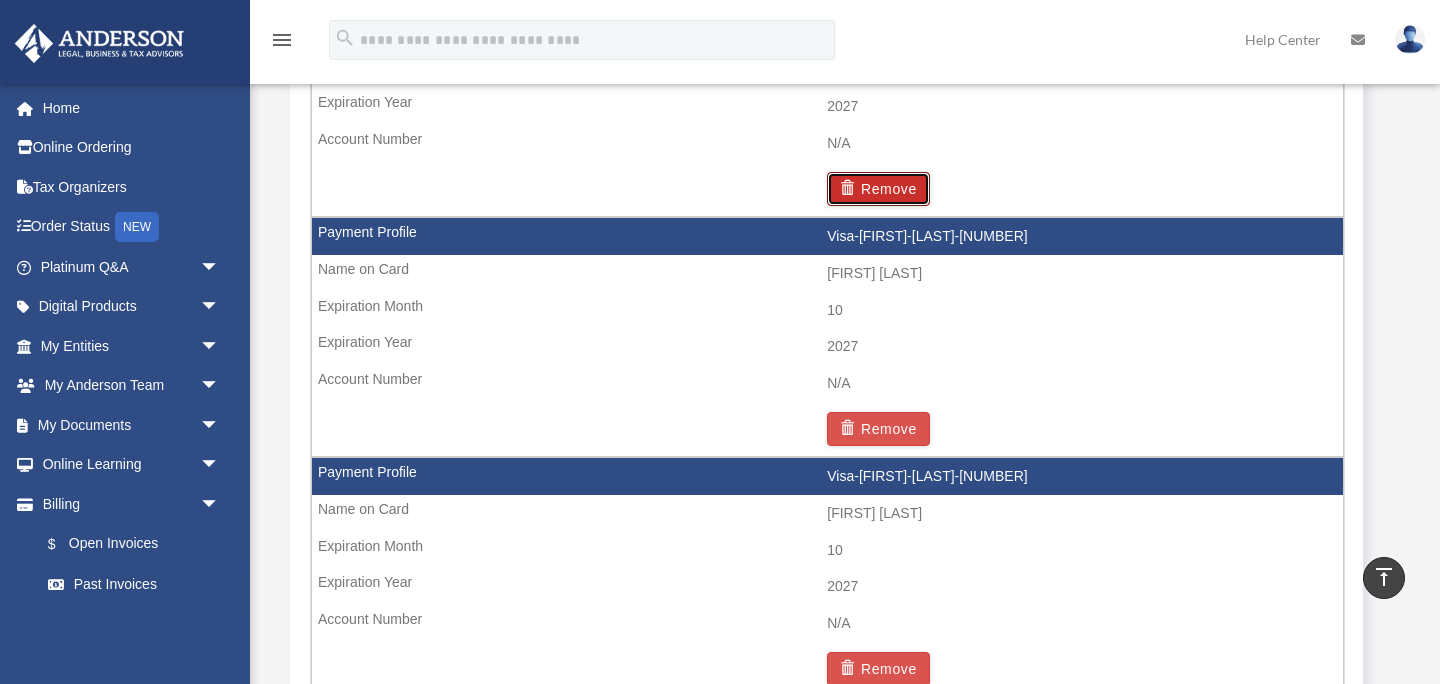 scroll, scrollTop: 1586, scrollLeft: 0, axis: vertical 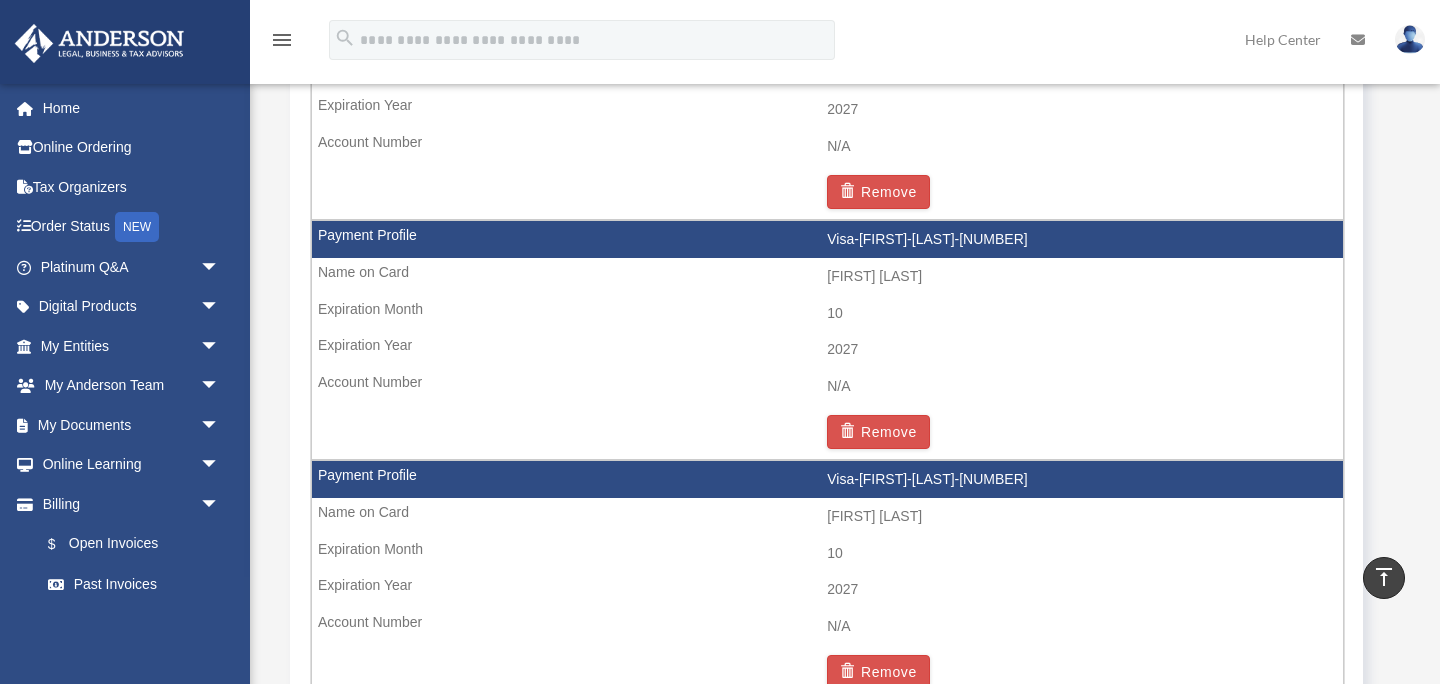 click on "Visa-[FIRST]-[LAST]-[NUMBER]" at bounding box center [827, 240] 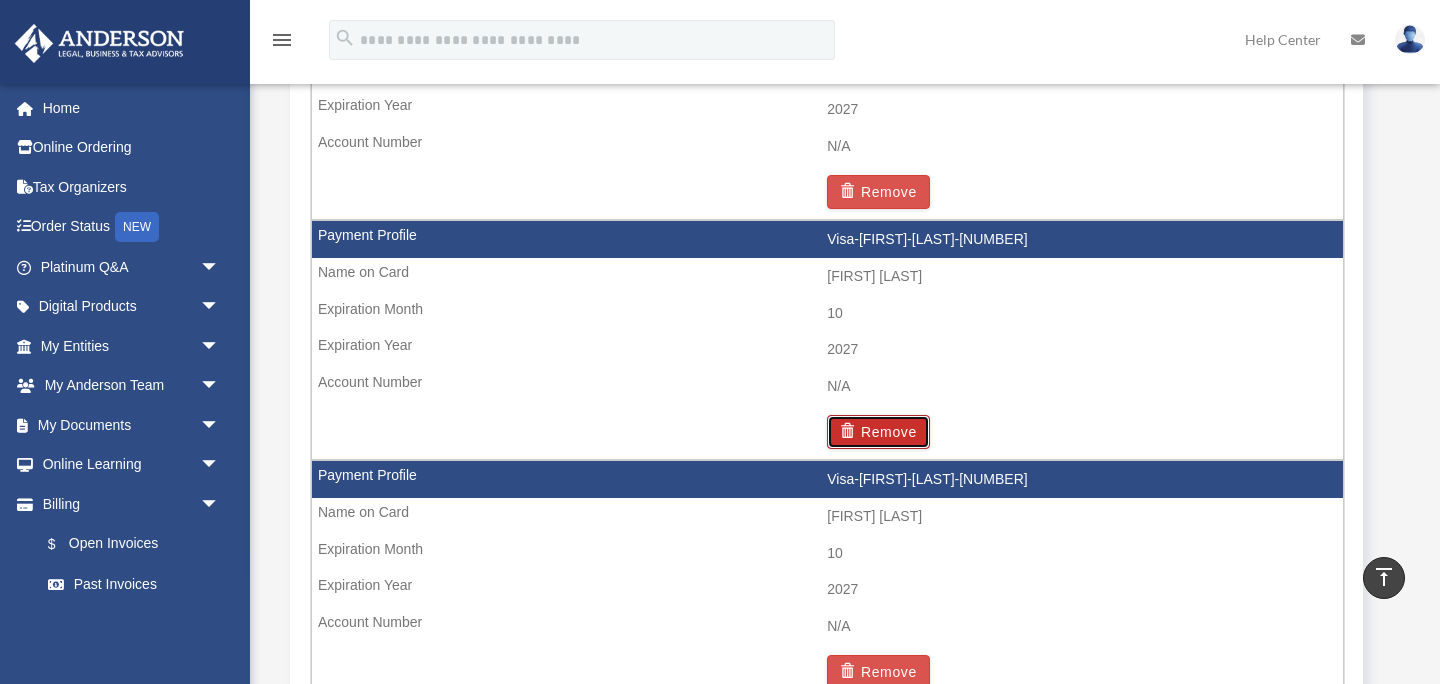 click on "Remove" at bounding box center [878, 432] 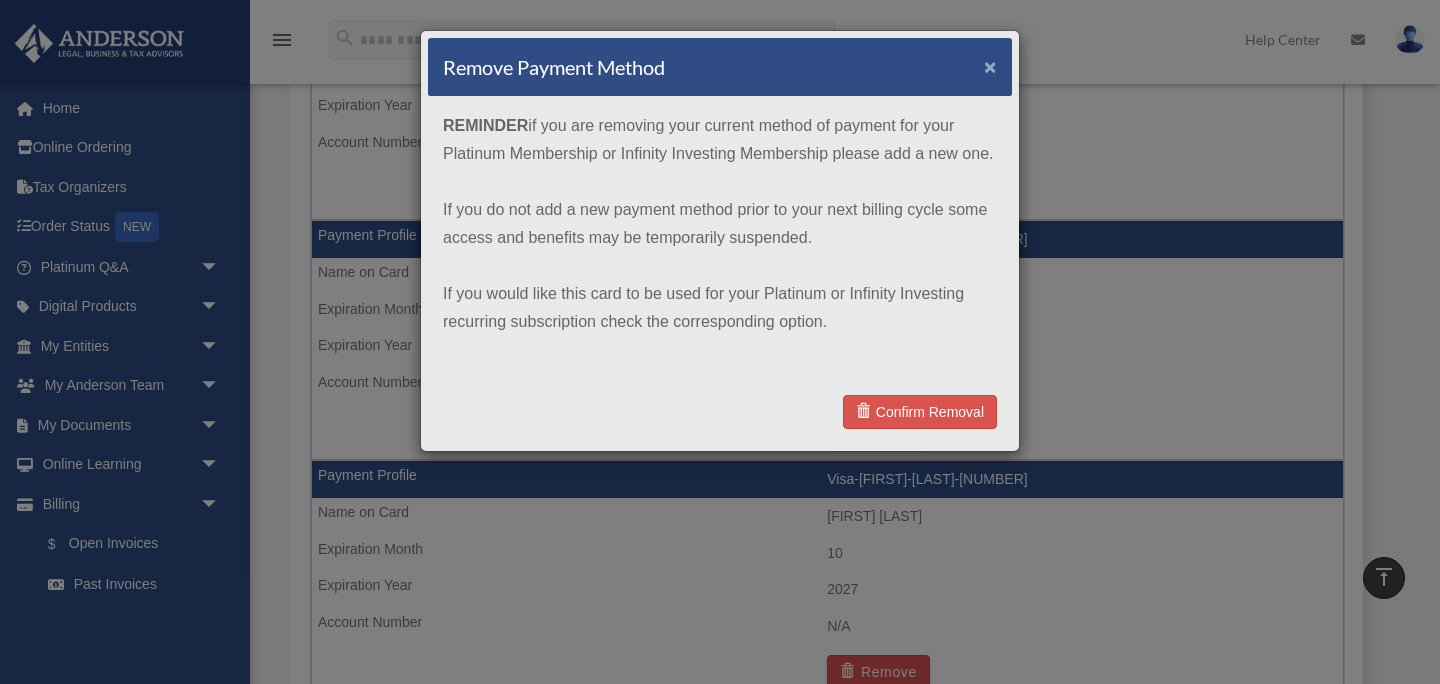 click on "×" at bounding box center [990, 66] 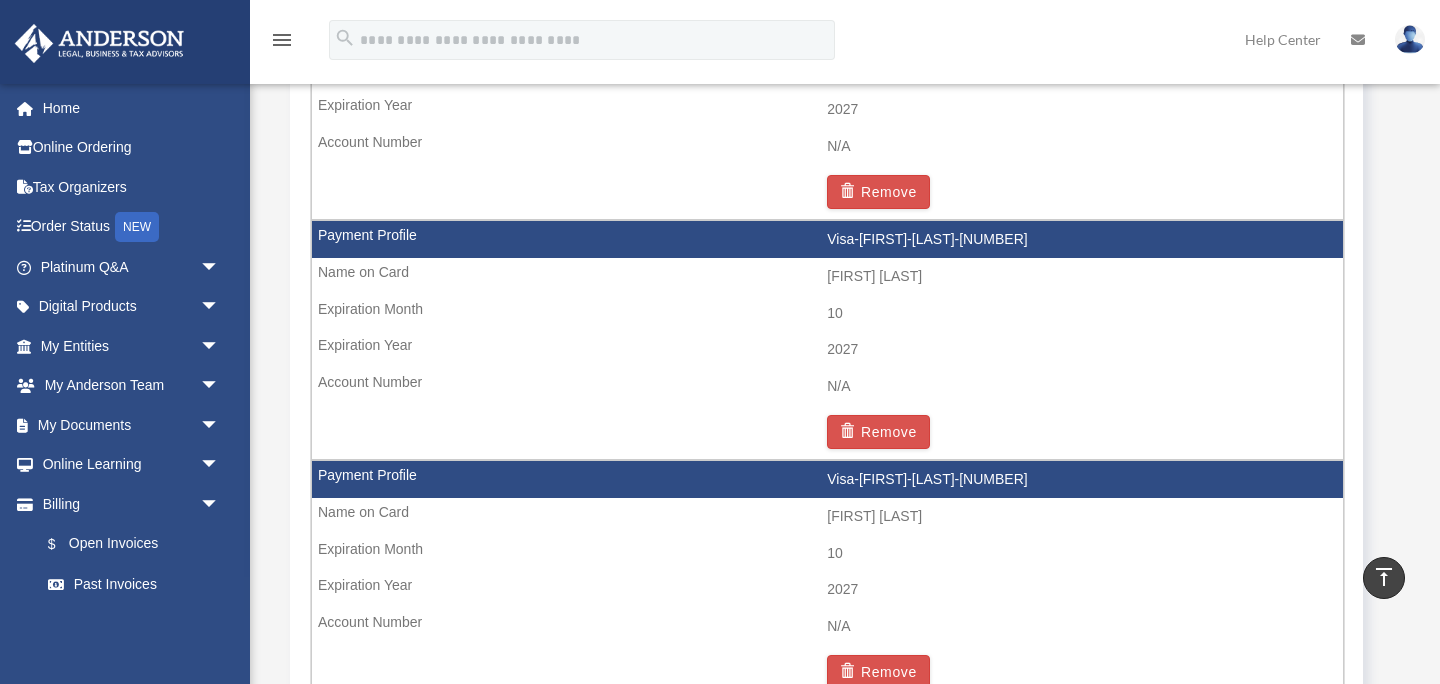 click on "Help Center" at bounding box center (1283, 39) 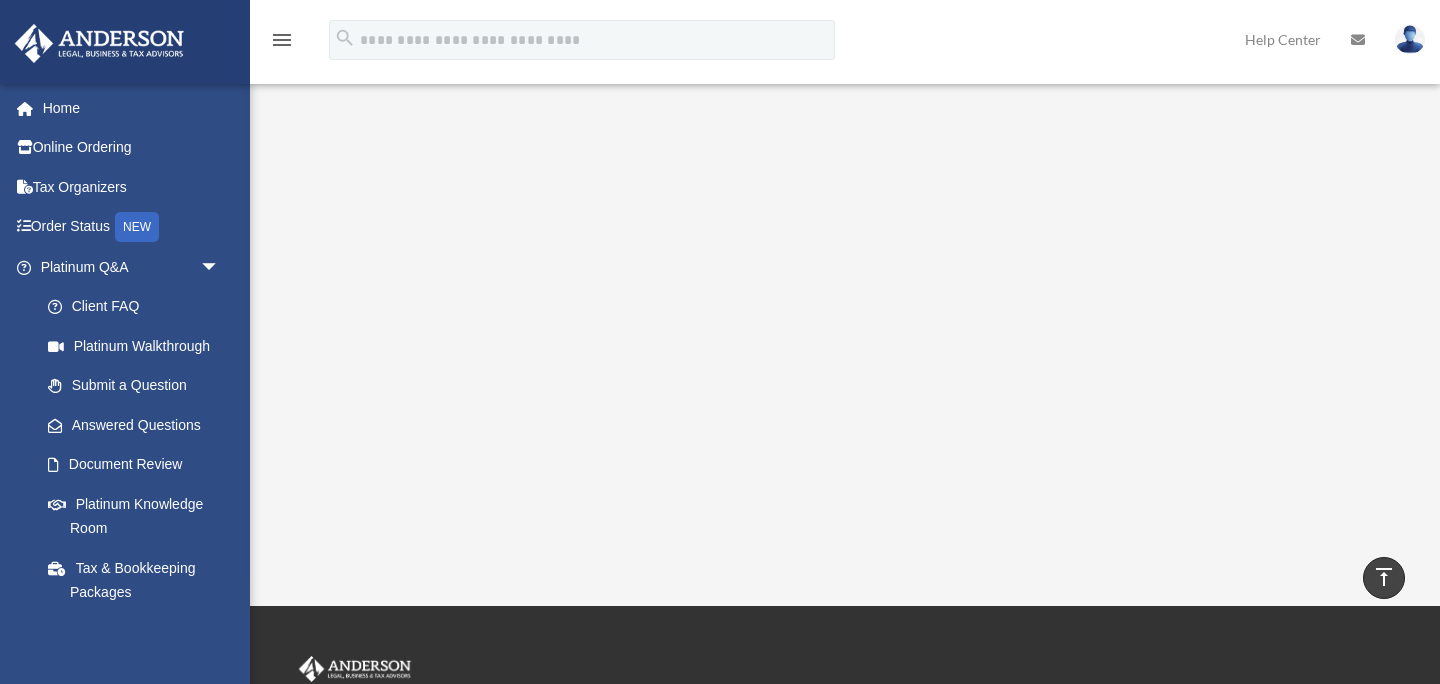 scroll, scrollTop: 0, scrollLeft: 0, axis: both 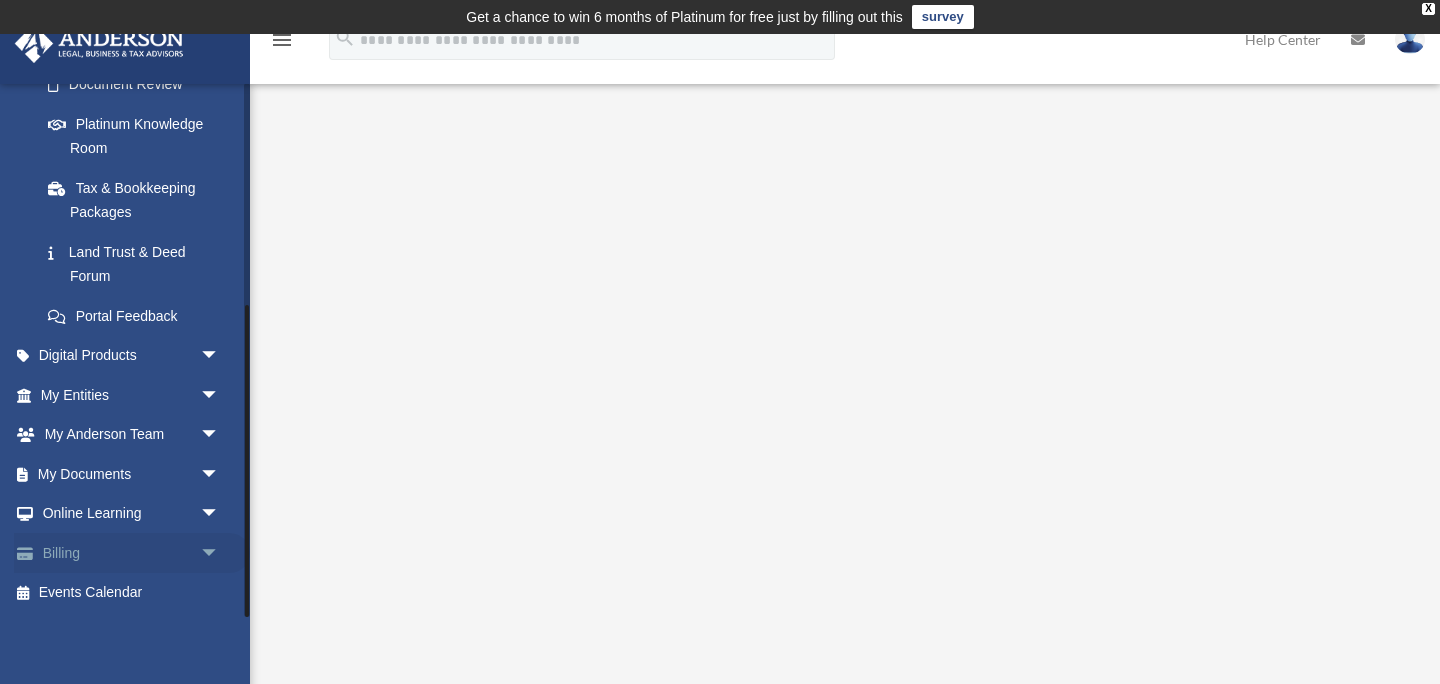 click on "arrow_drop_down" at bounding box center (220, 553) 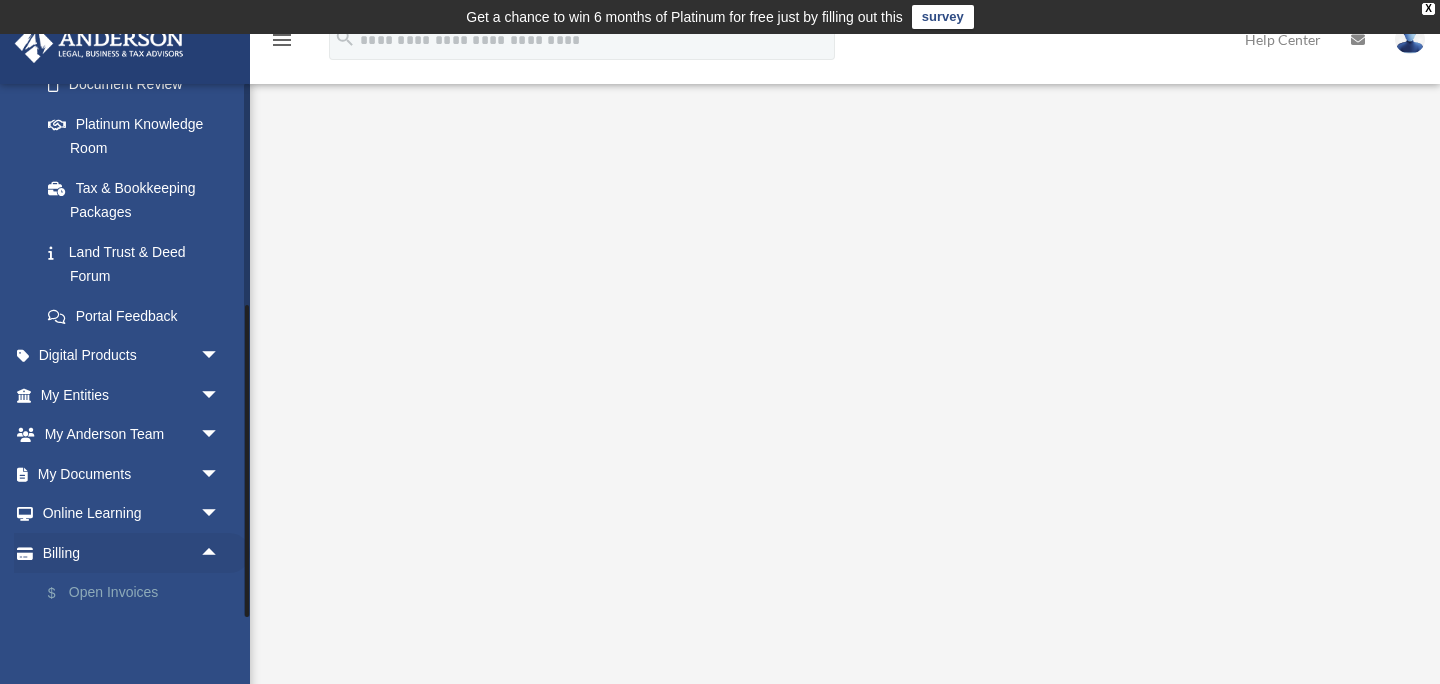 click on "$ Open Invoices" at bounding box center (139, 593) 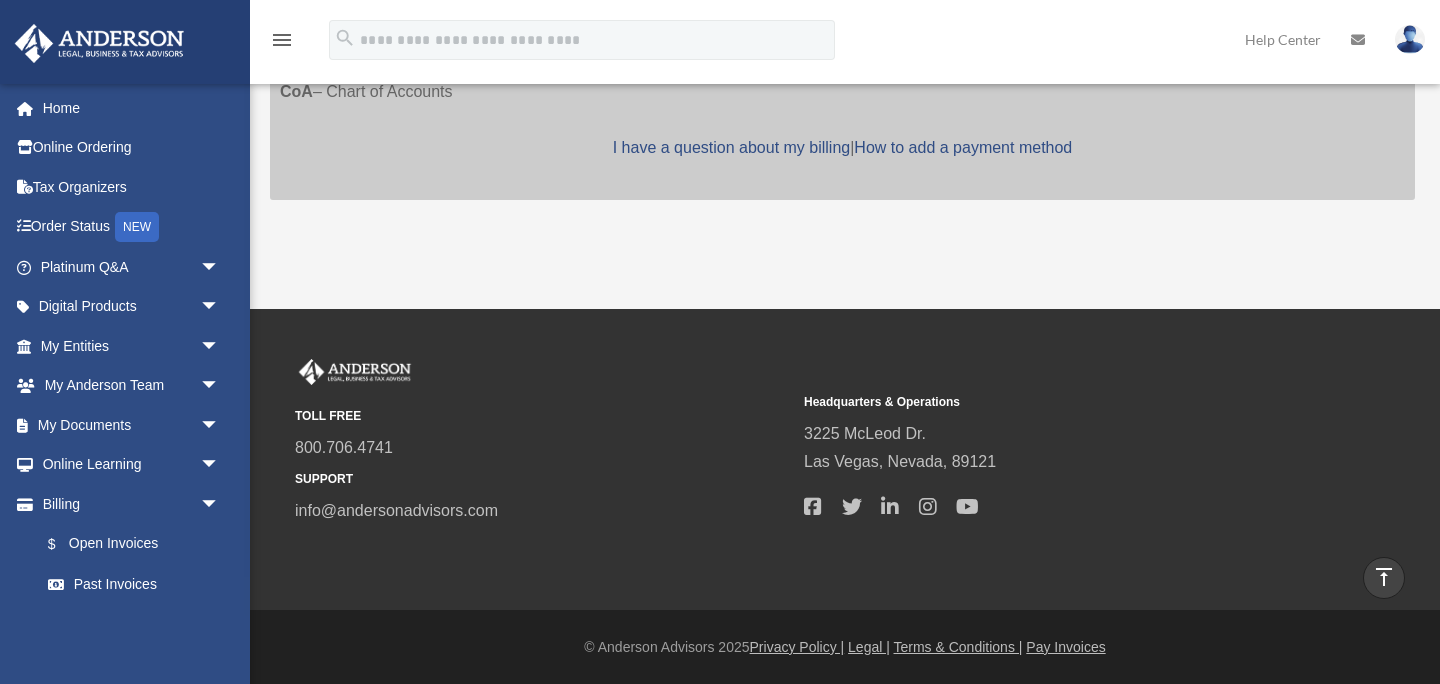 scroll, scrollTop: 0, scrollLeft: 0, axis: both 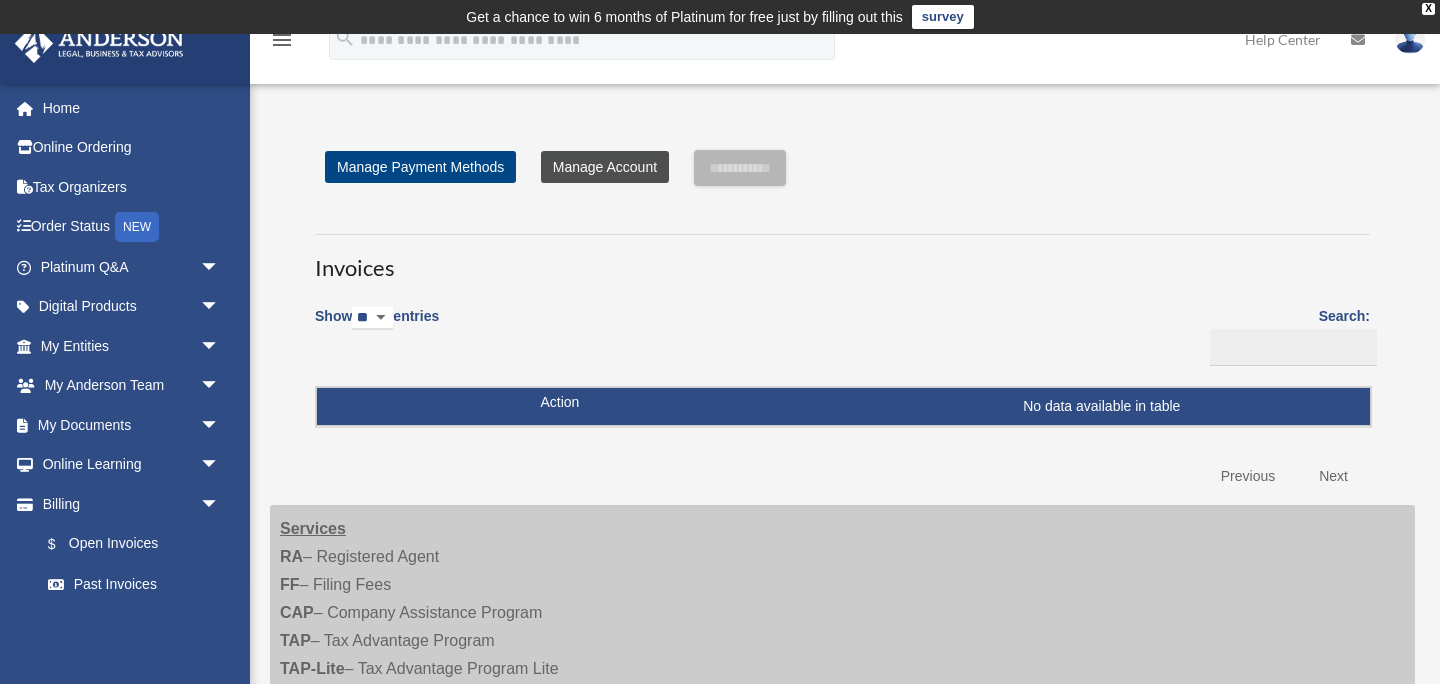 click on "Manage Account" at bounding box center (605, 167) 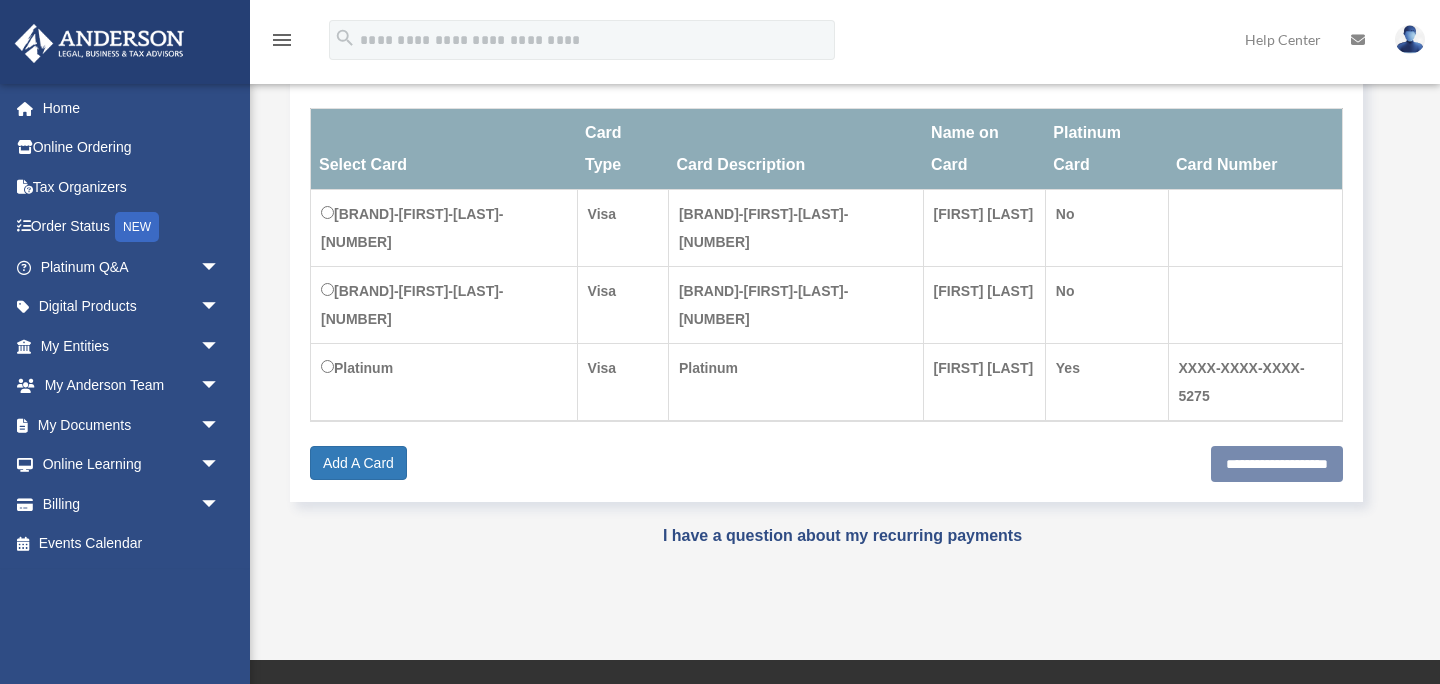 scroll, scrollTop: 353, scrollLeft: 0, axis: vertical 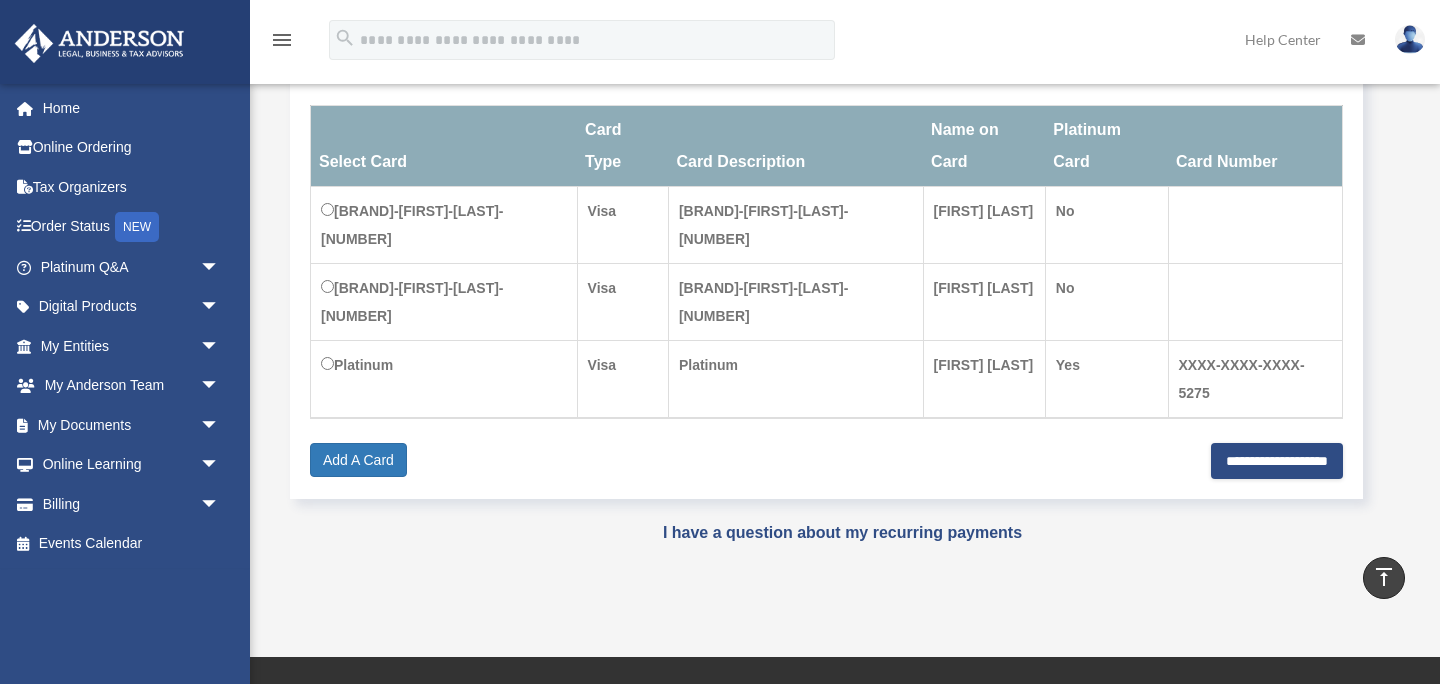 click on "No" at bounding box center (1106, 225) 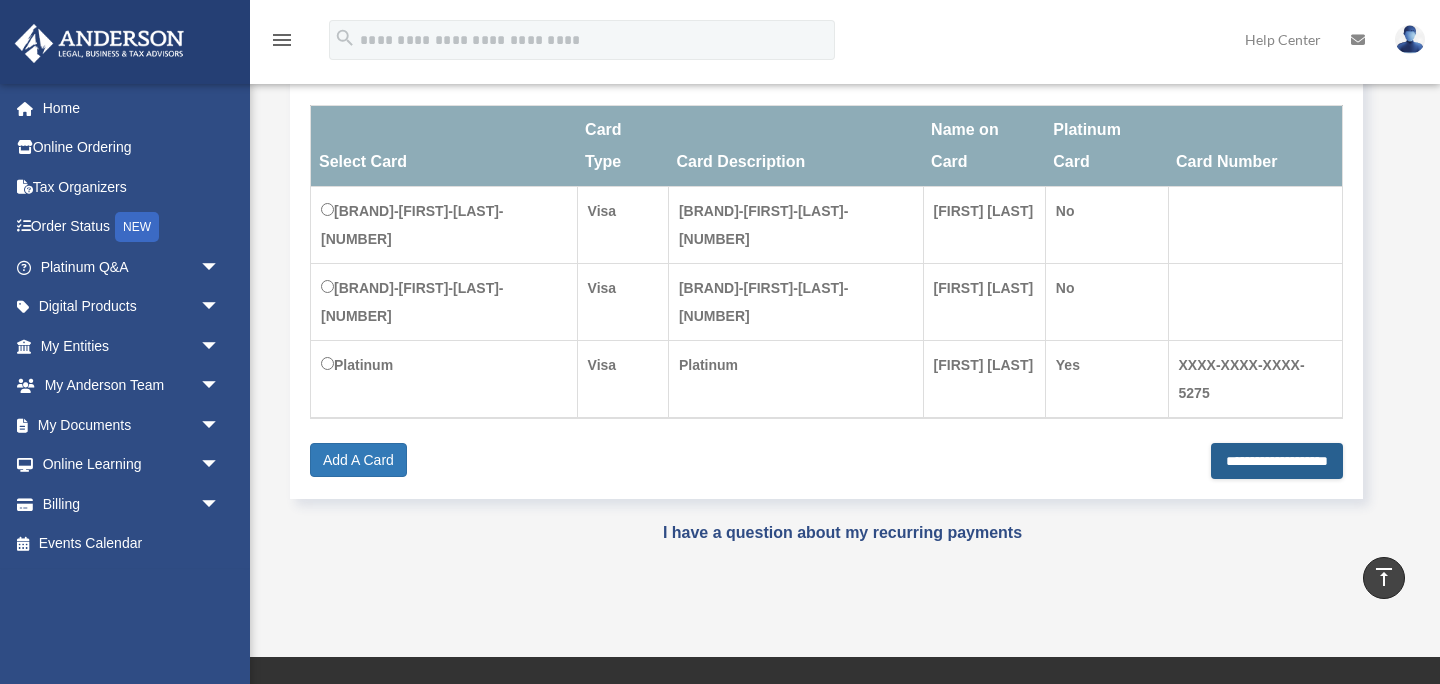 click on "**********" at bounding box center [1277, 461] 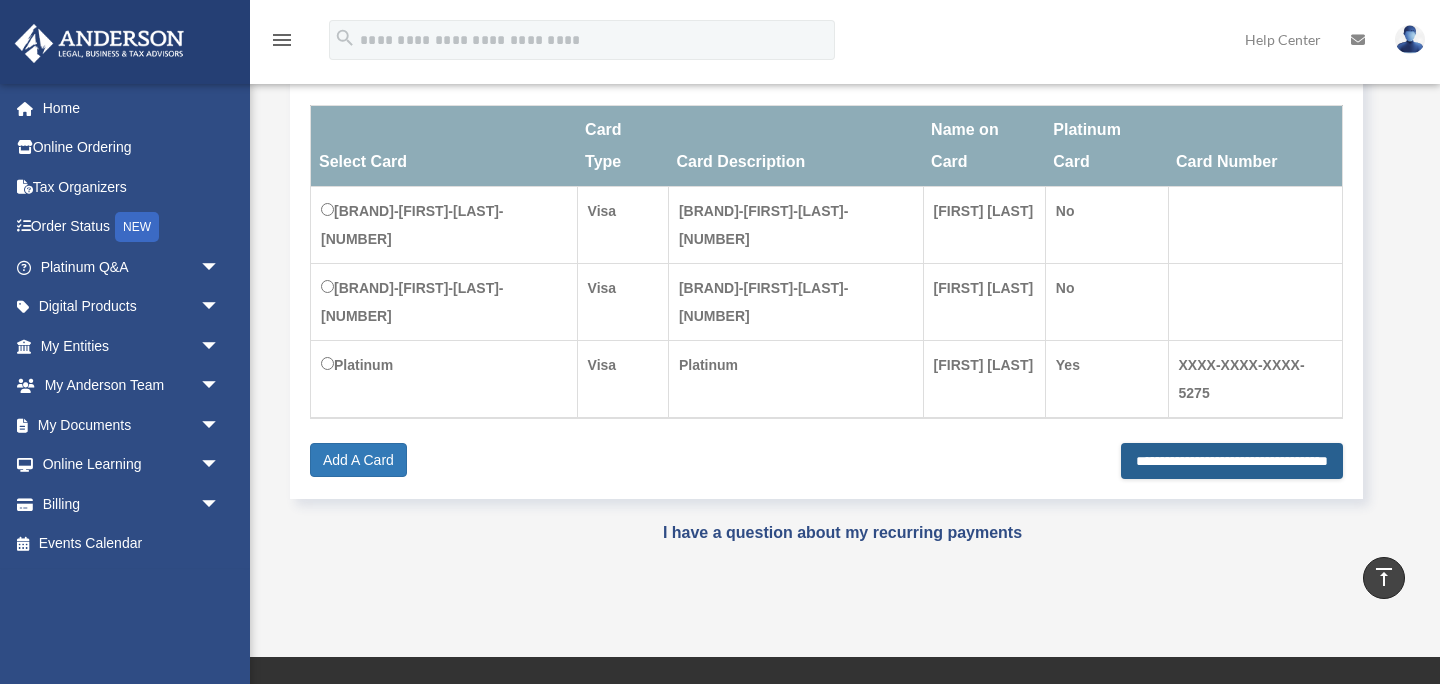 type on "**********" 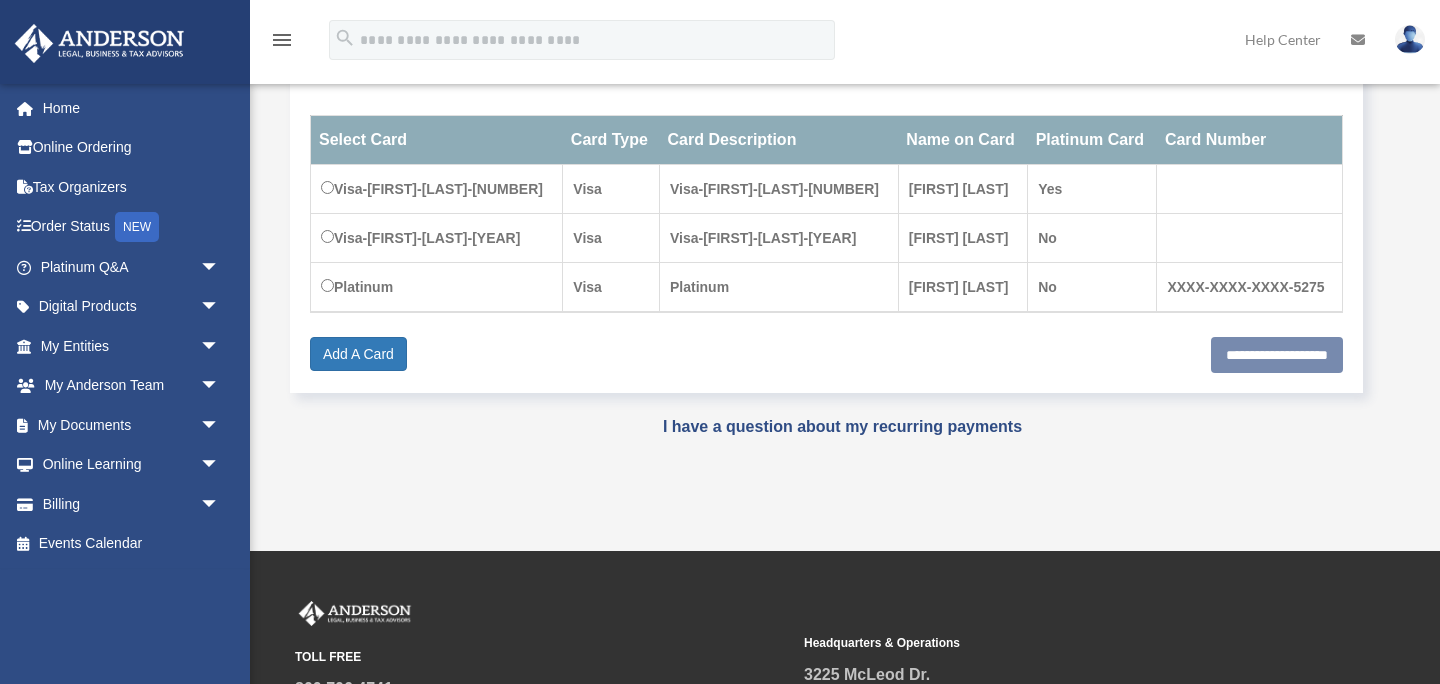 scroll, scrollTop: 353, scrollLeft: 0, axis: vertical 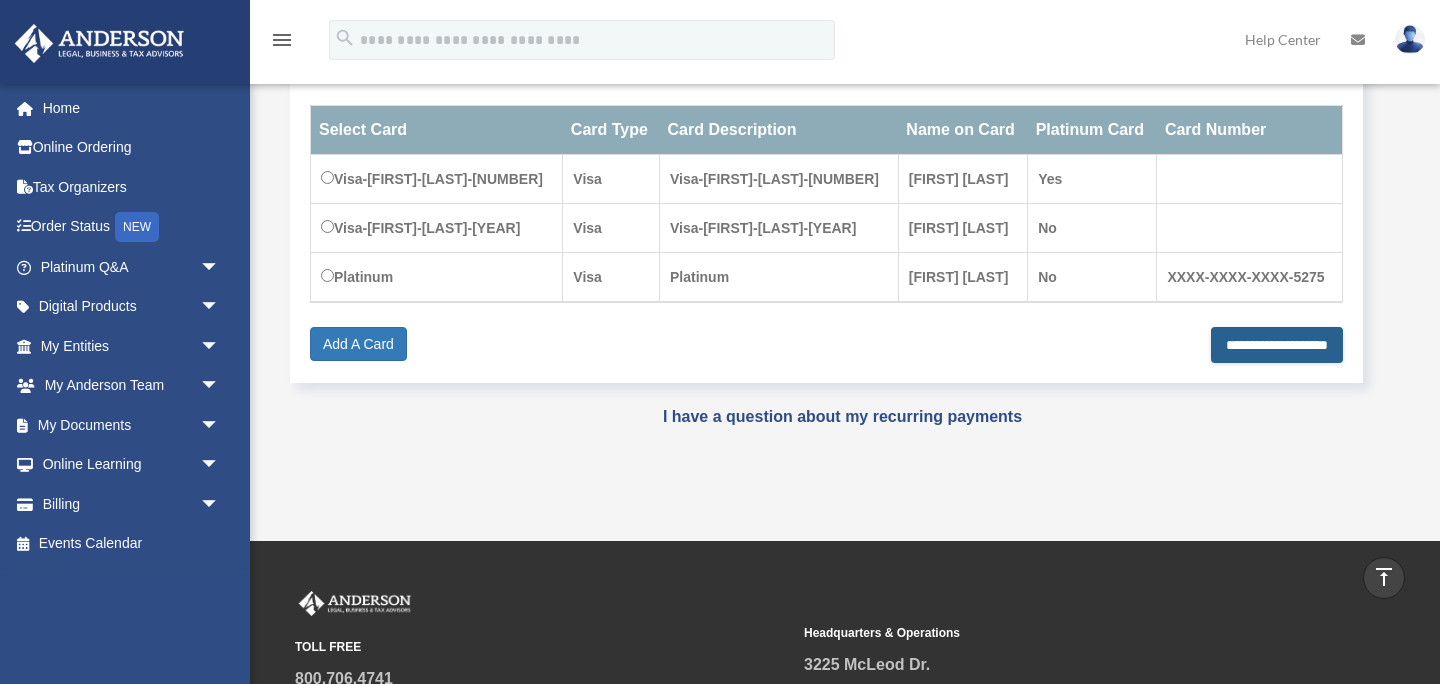 click on "**********" at bounding box center (1277, 345) 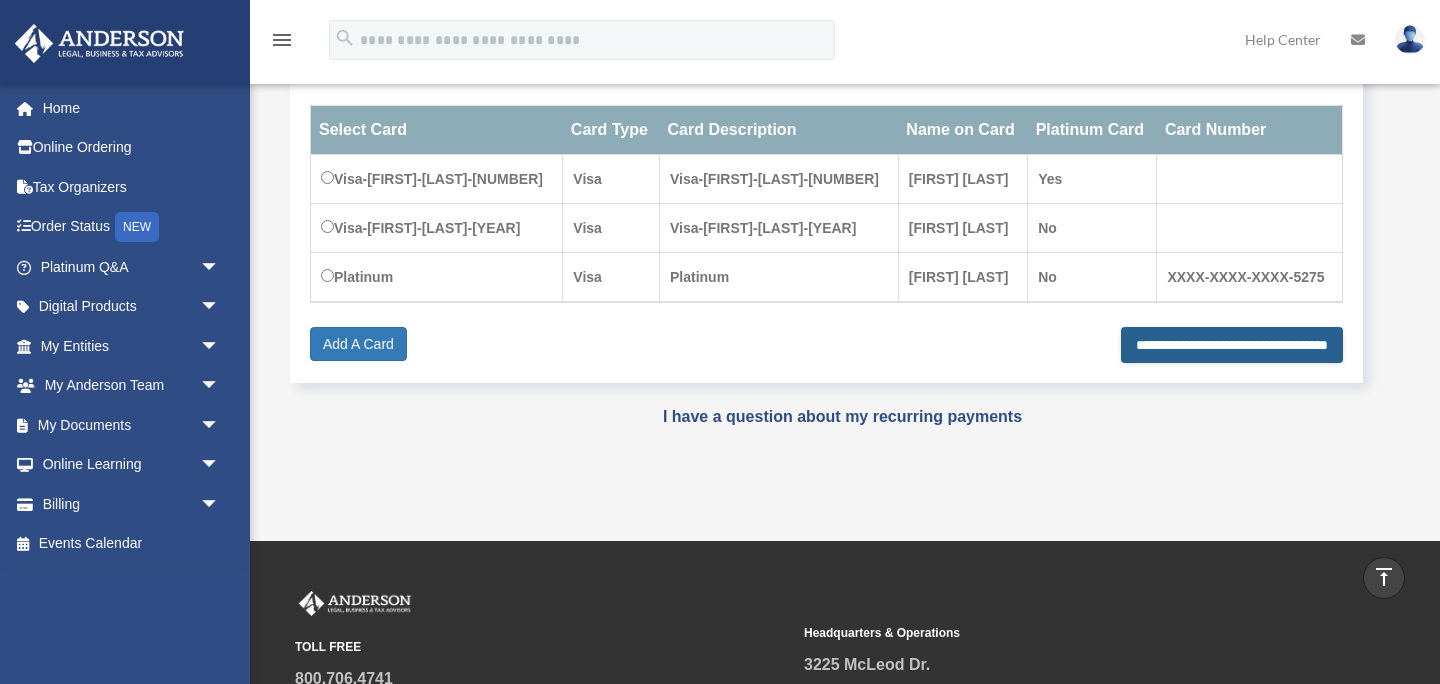 type on "**********" 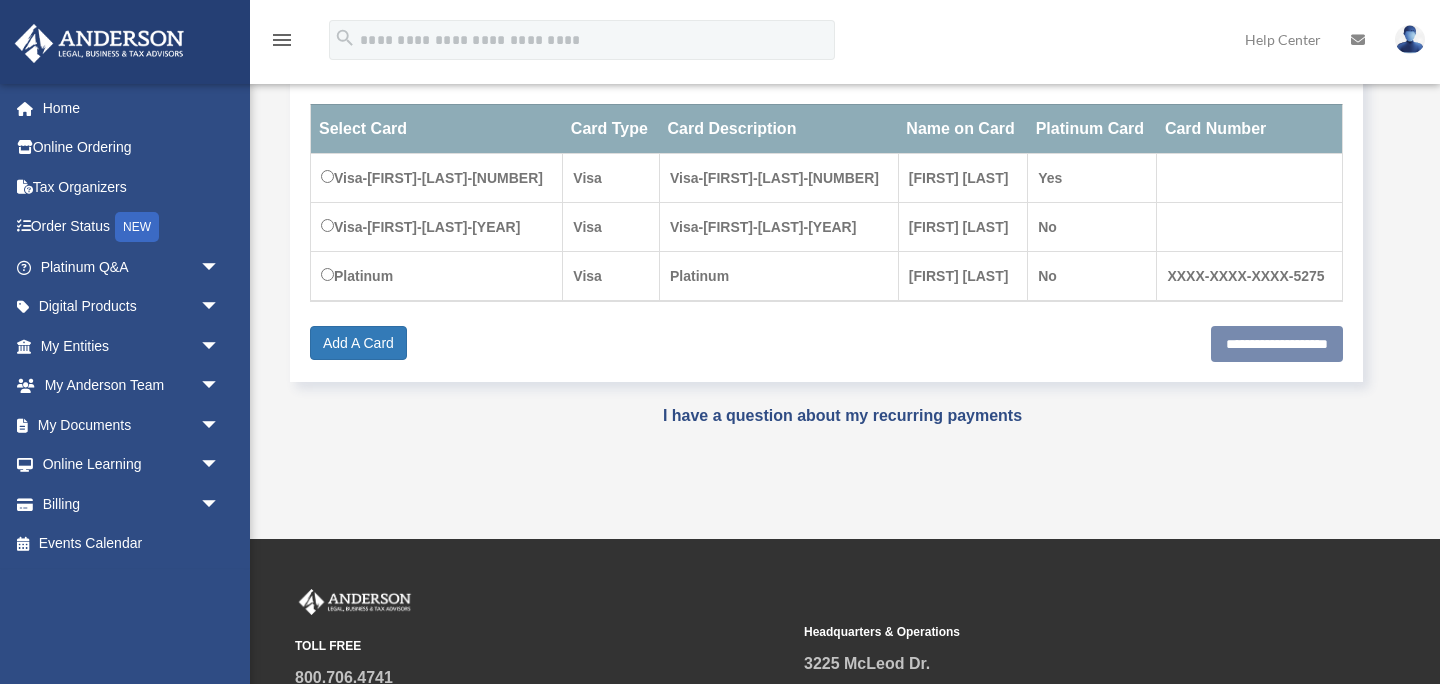 scroll, scrollTop: 353, scrollLeft: 0, axis: vertical 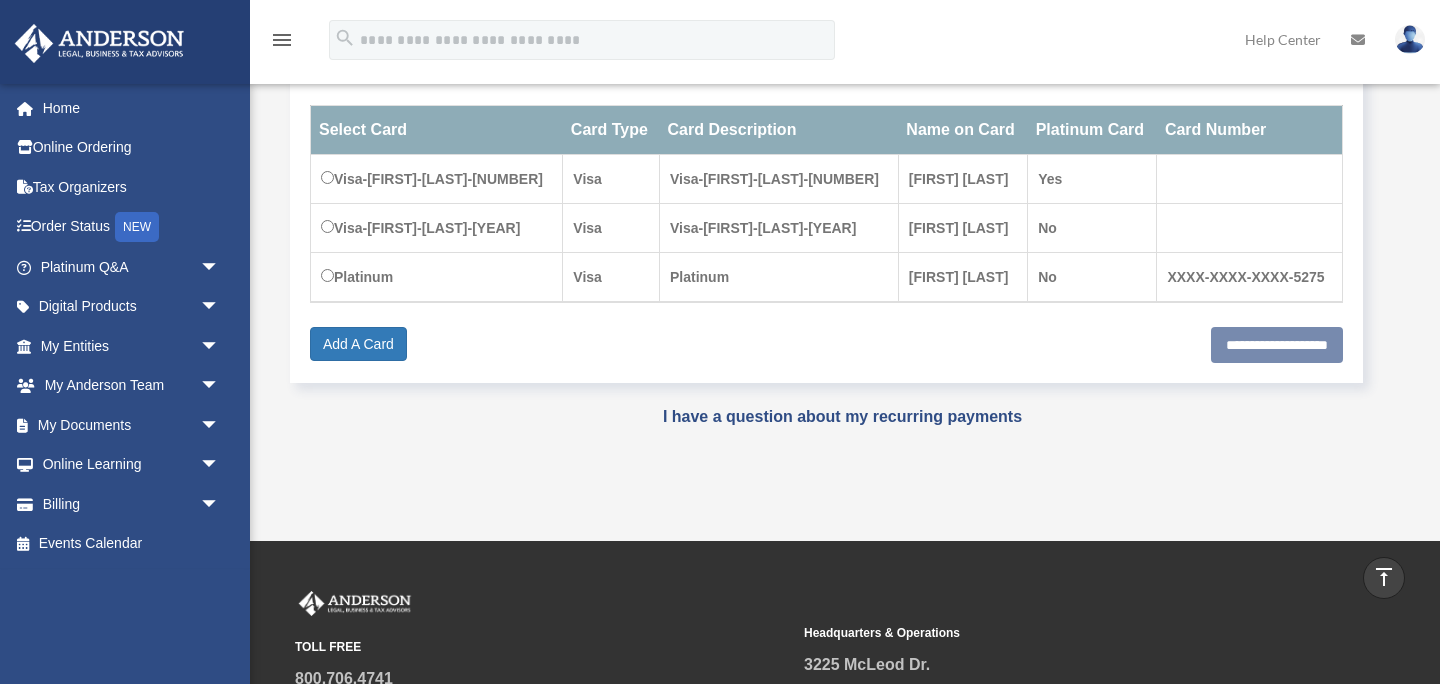 click on "menu" at bounding box center (282, 40) 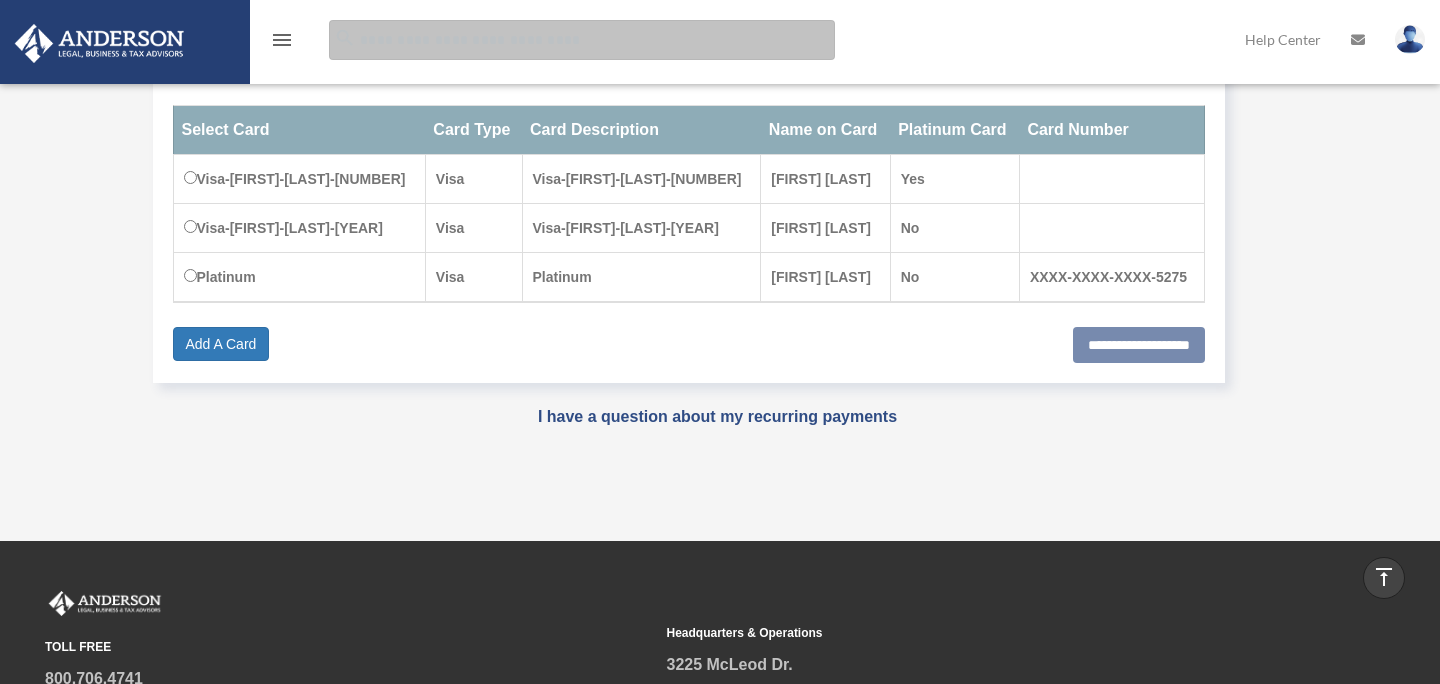 click at bounding box center [582, 40] 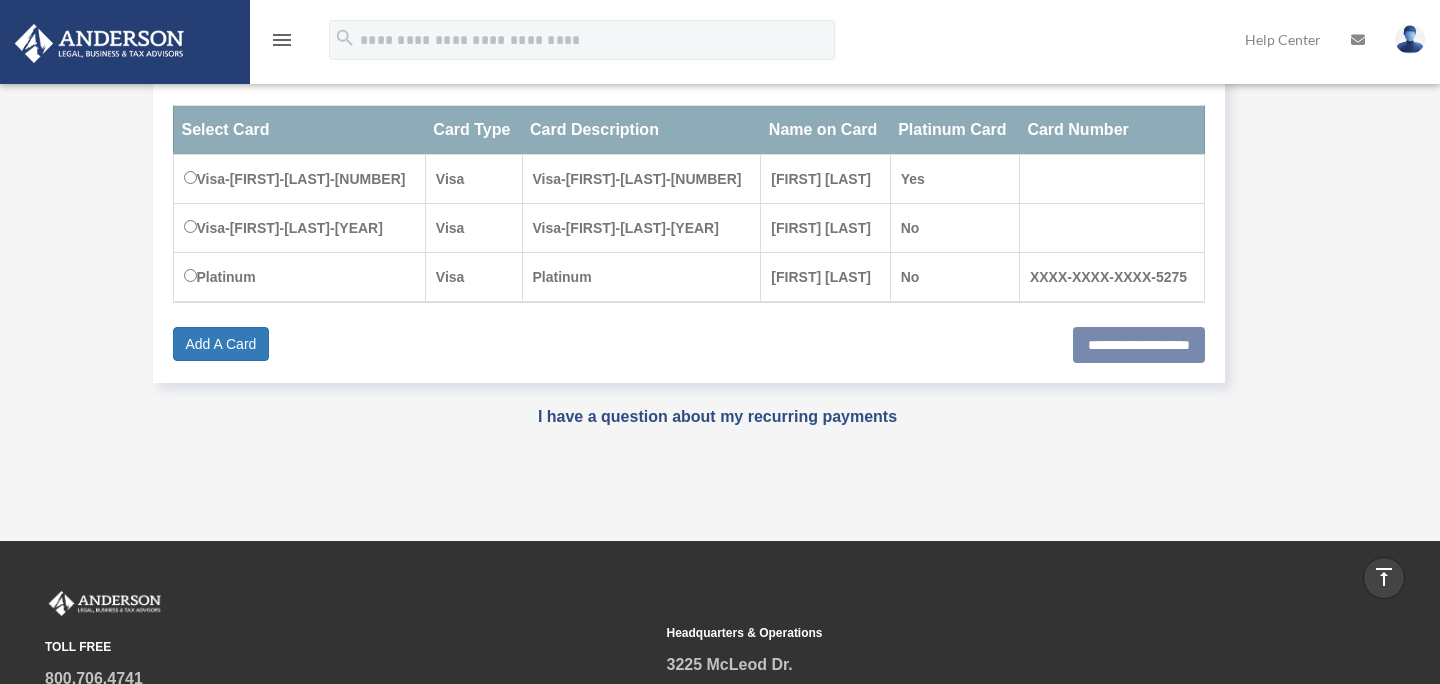 click on "menu" at bounding box center [282, 40] 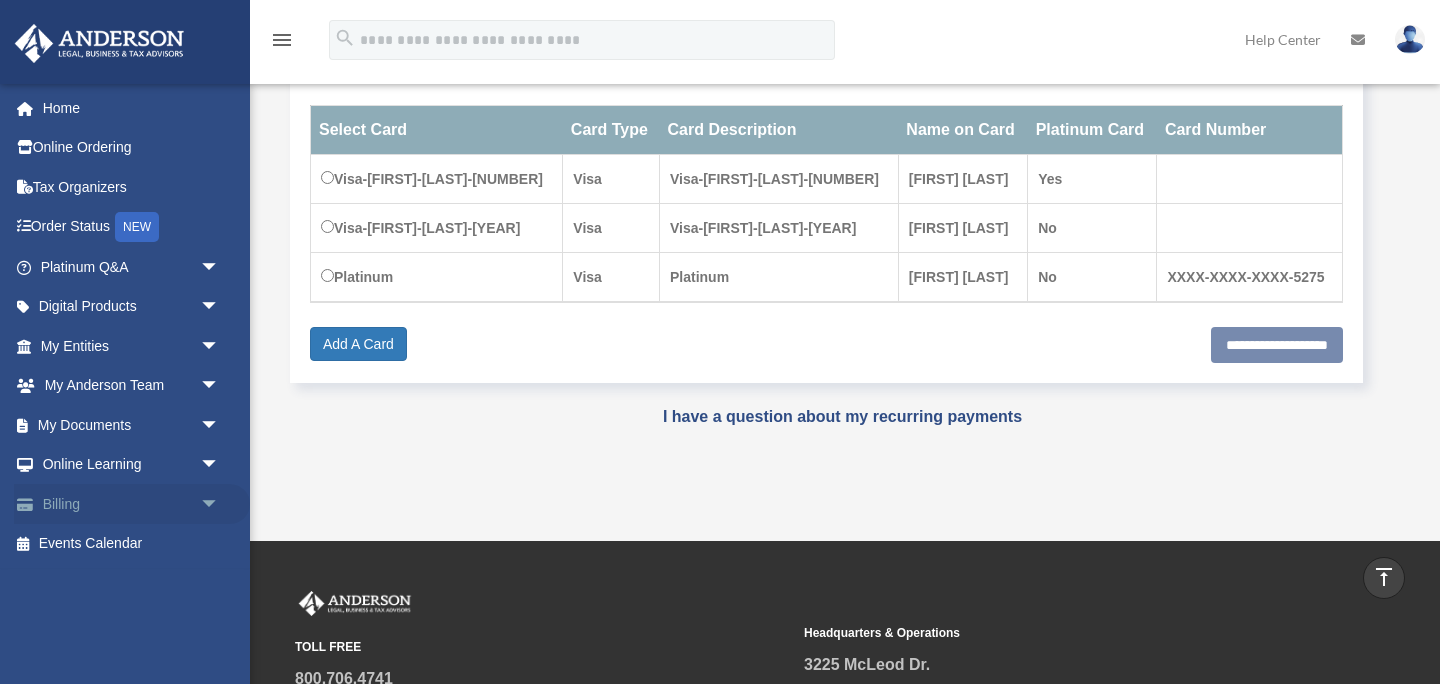 click on "arrow_drop_down" at bounding box center (220, 504) 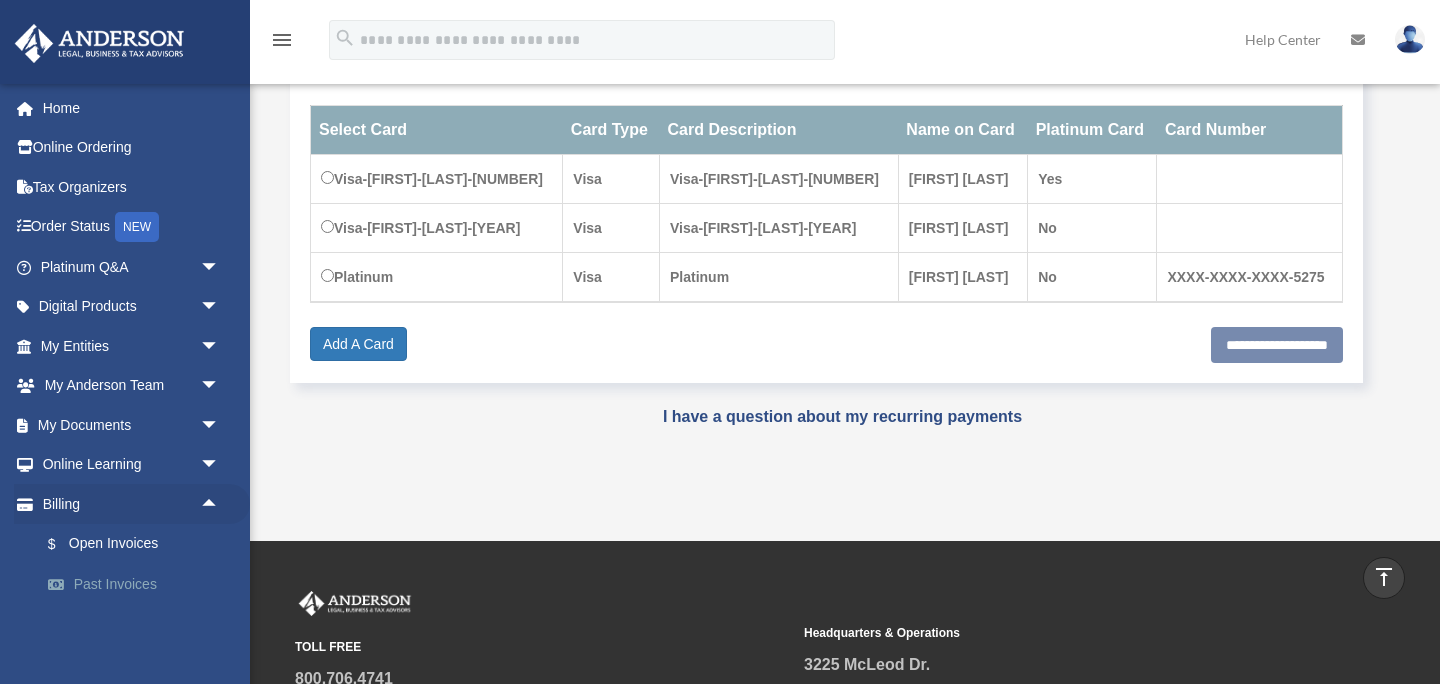 click on "Past Invoices" at bounding box center [139, 584] 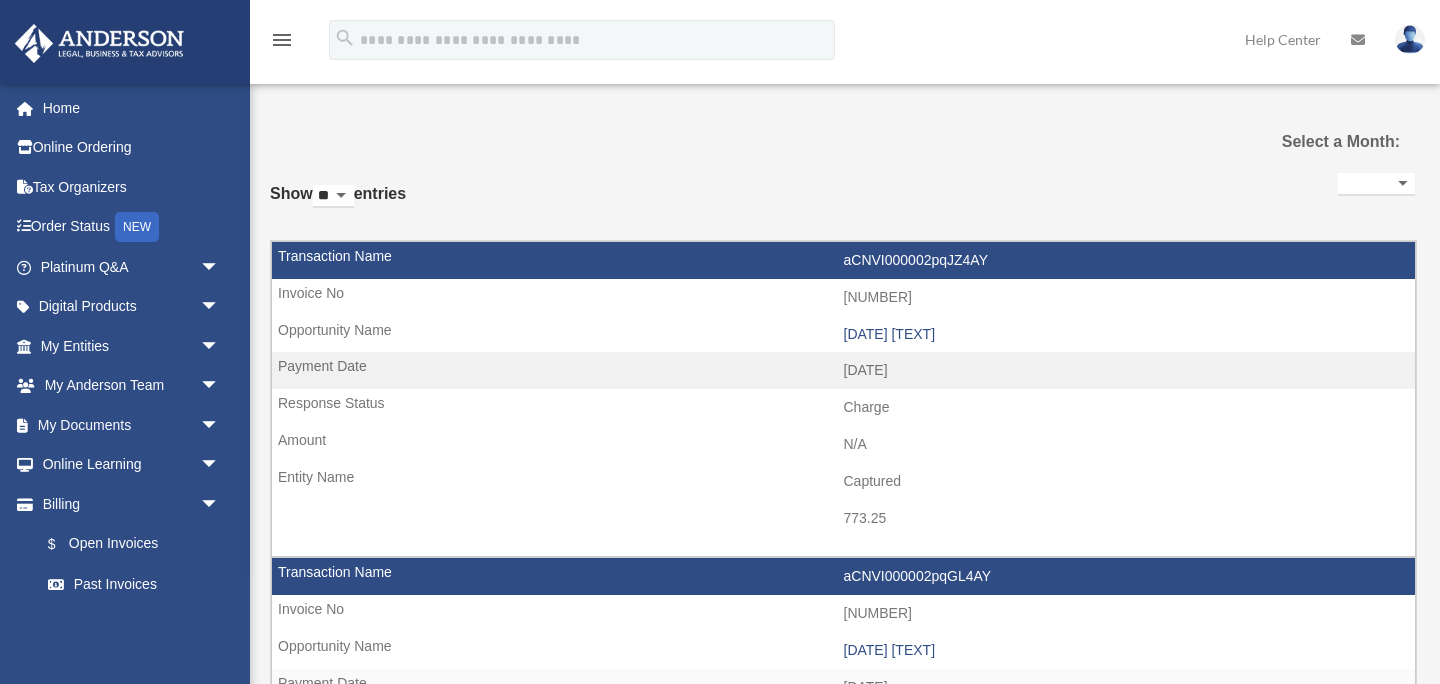 select 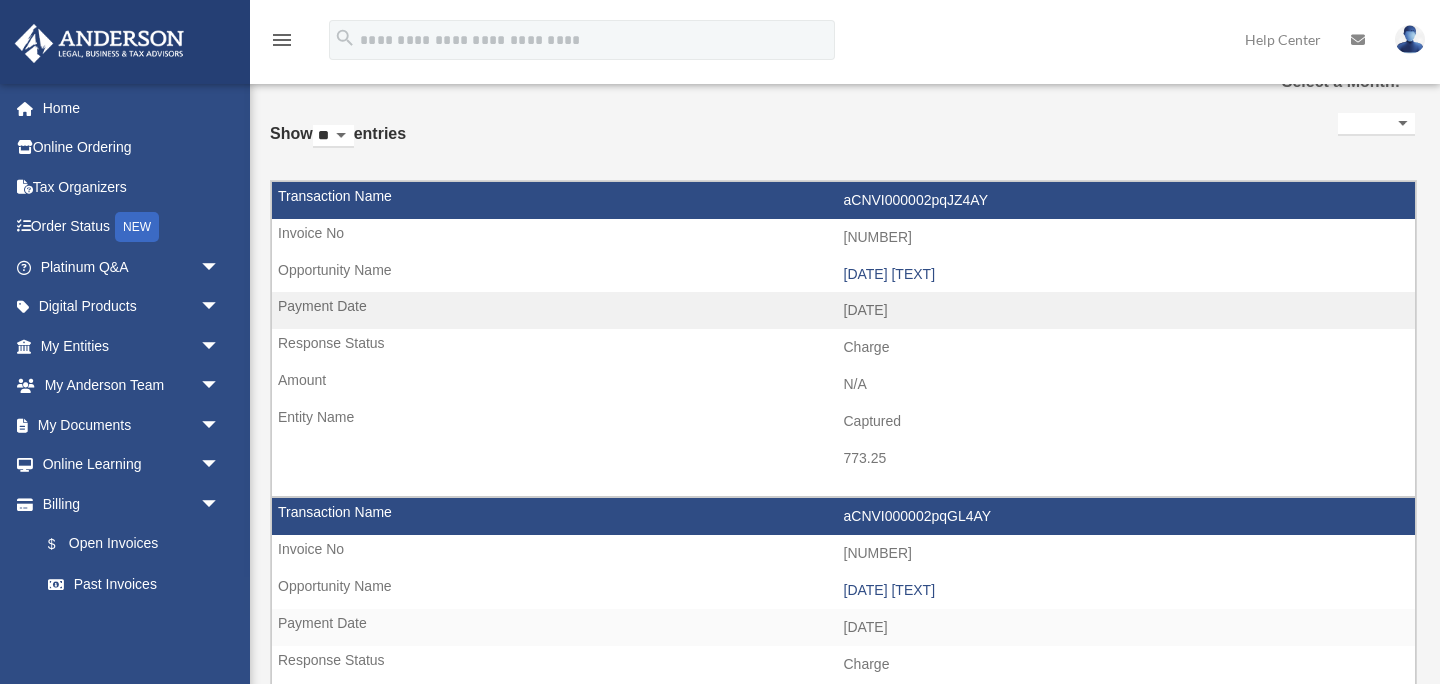 scroll, scrollTop: 0, scrollLeft: 0, axis: both 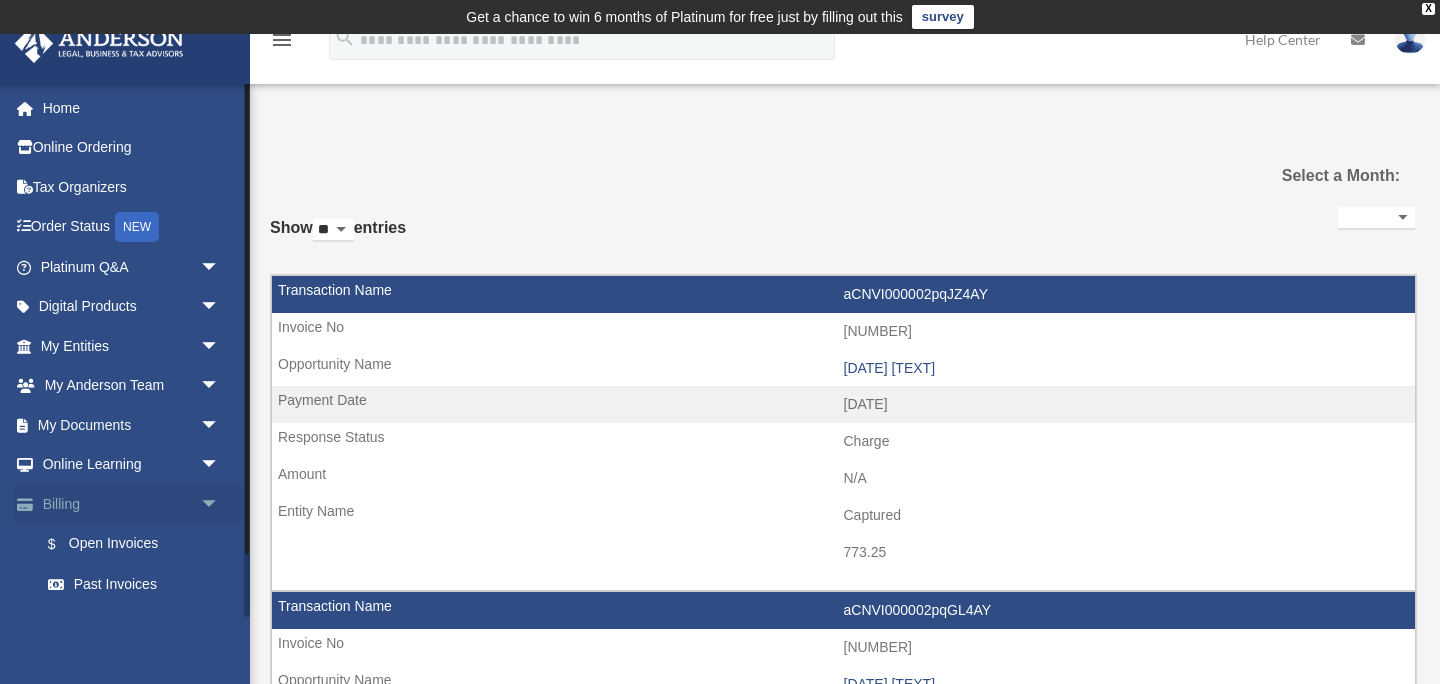 click on "arrow_drop_down" at bounding box center [220, 504] 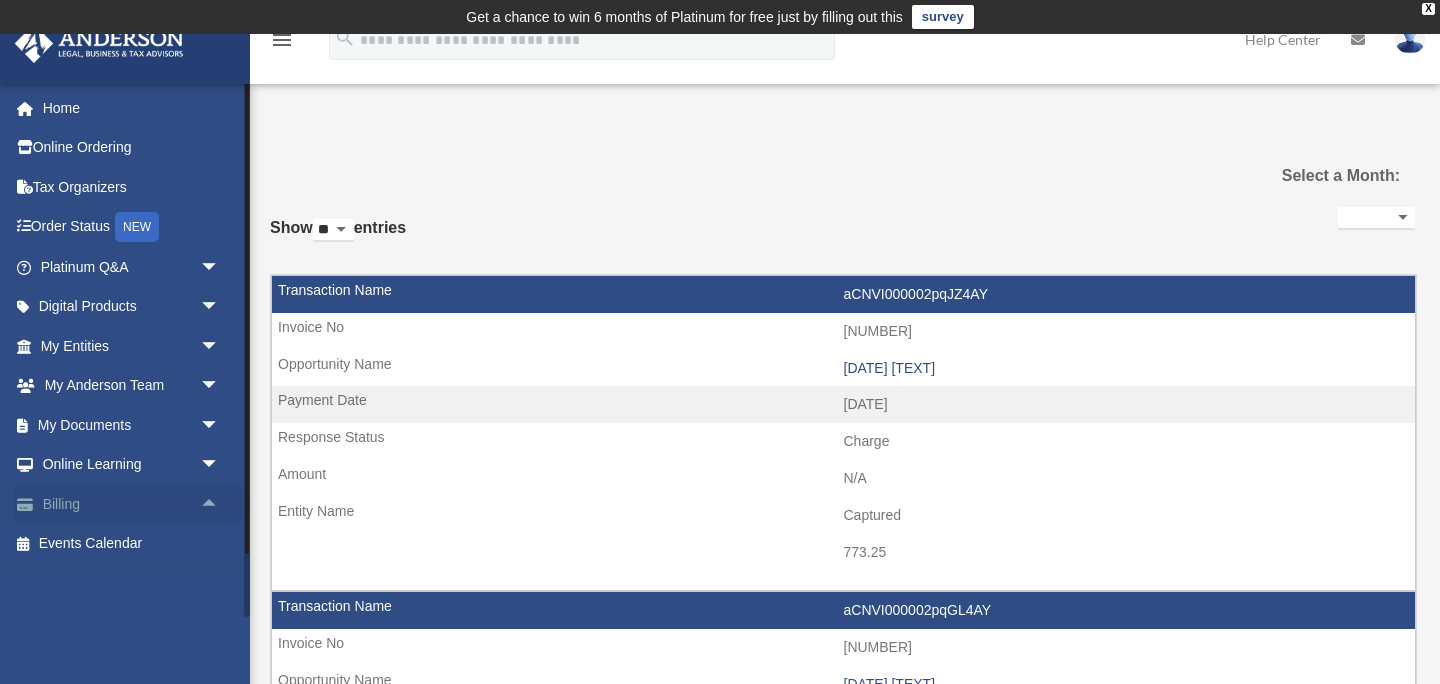click on "Billing arrow_drop_up" at bounding box center [132, 504] 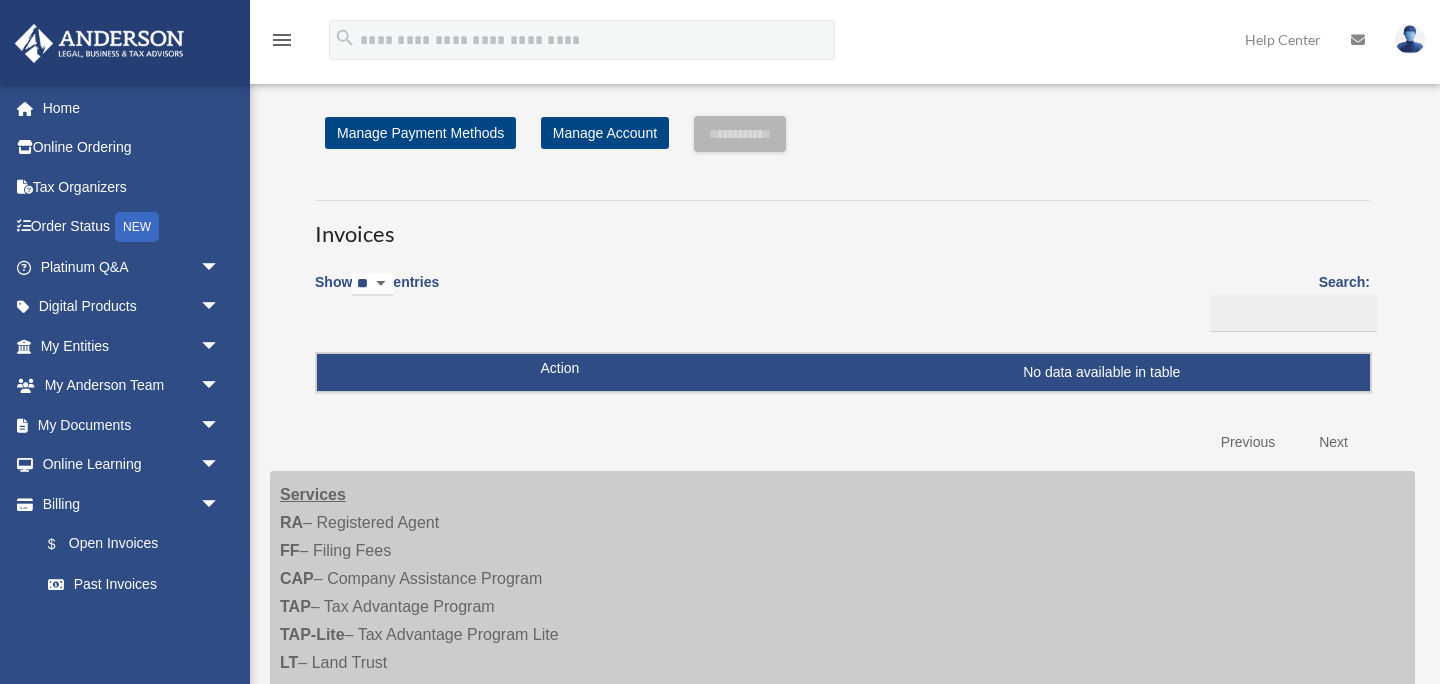 scroll, scrollTop: 0, scrollLeft: 0, axis: both 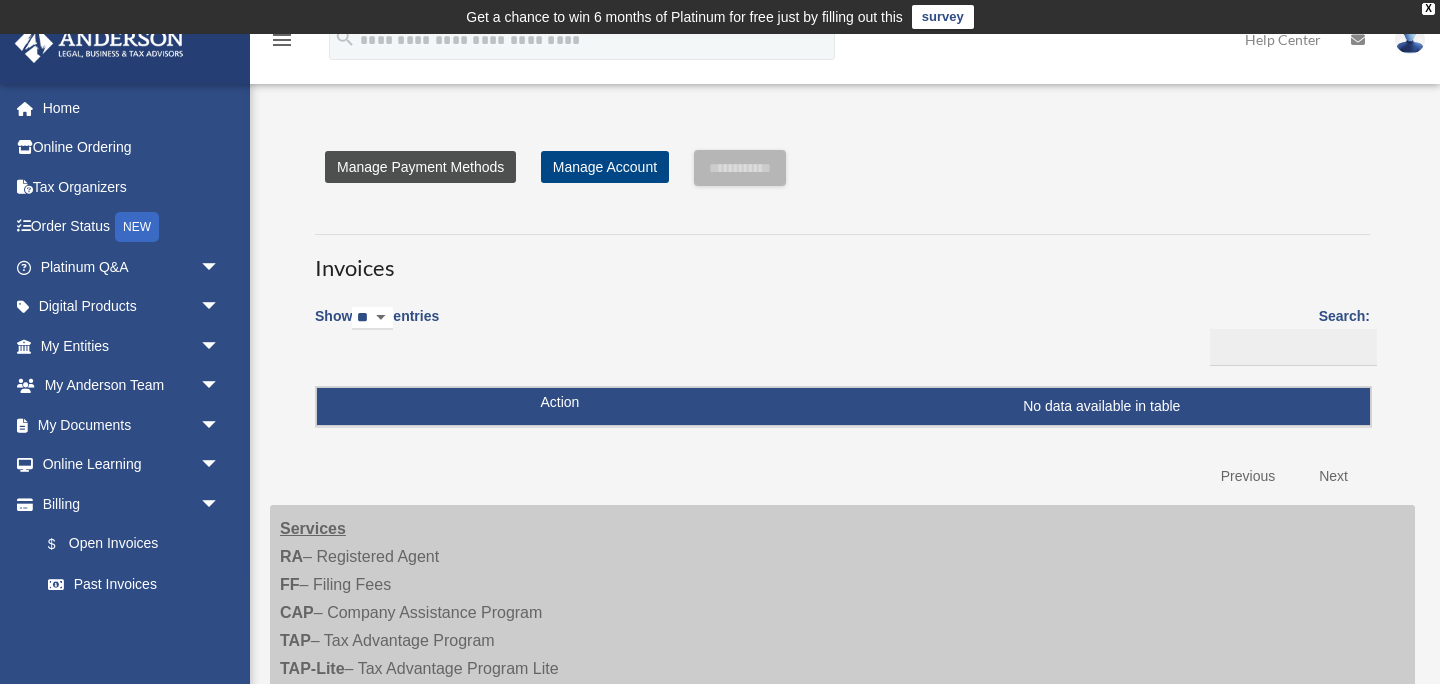 click on "Manage Payment Methods" at bounding box center (420, 167) 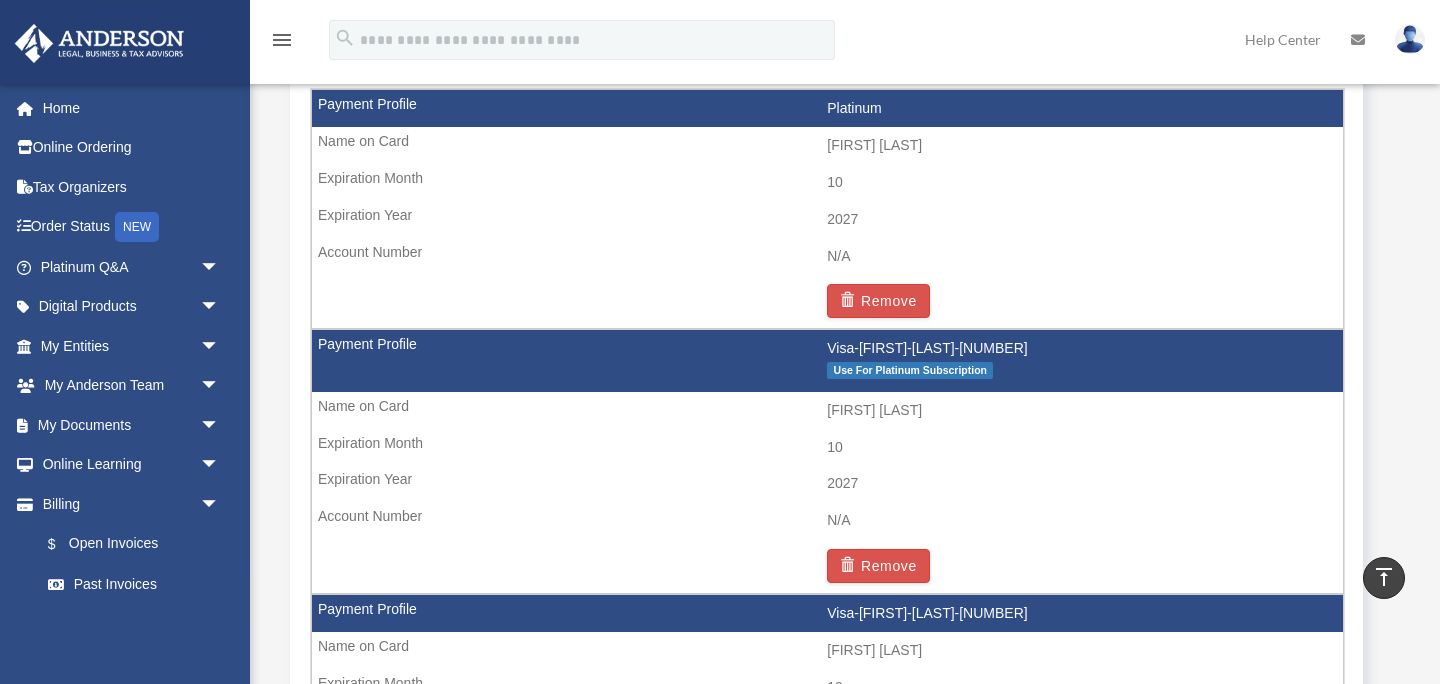 scroll, scrollTop: 1375, scrollLeft: 0, axis: vertical 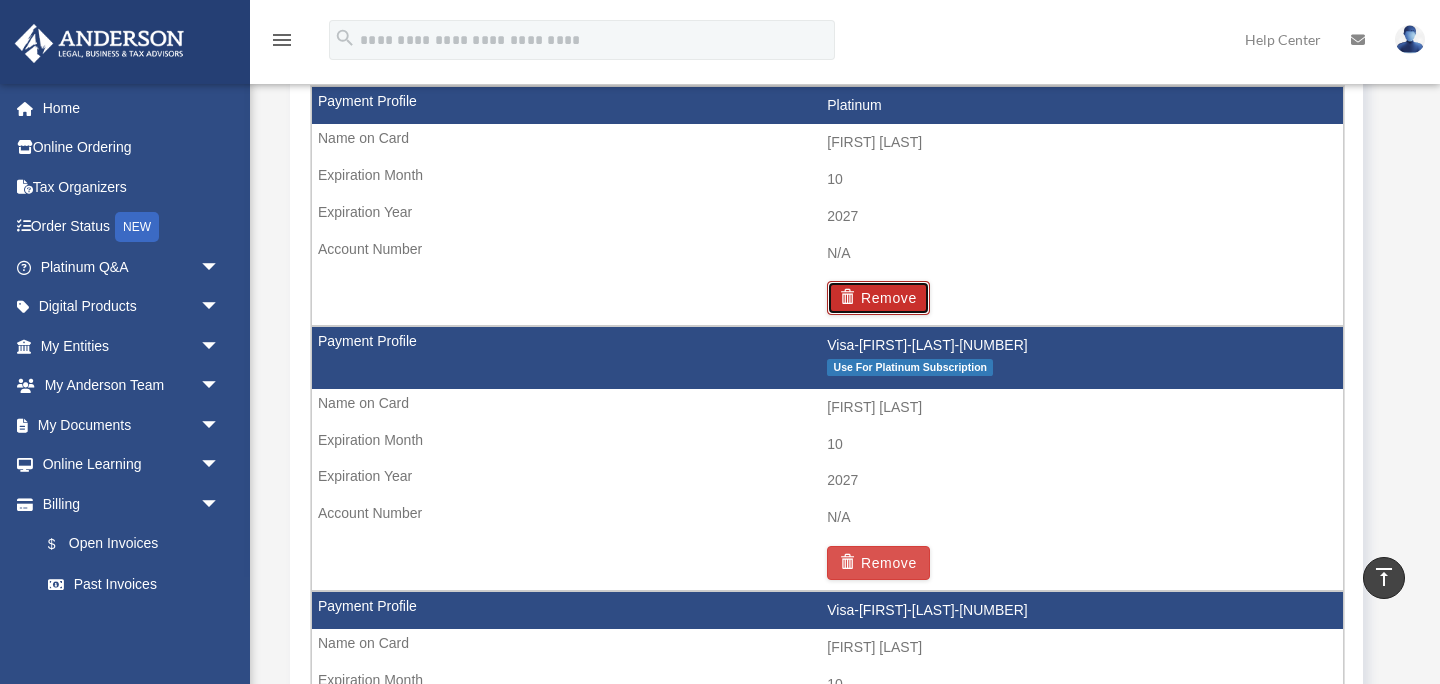 click on "Remove" at bounding box center (878, 298) 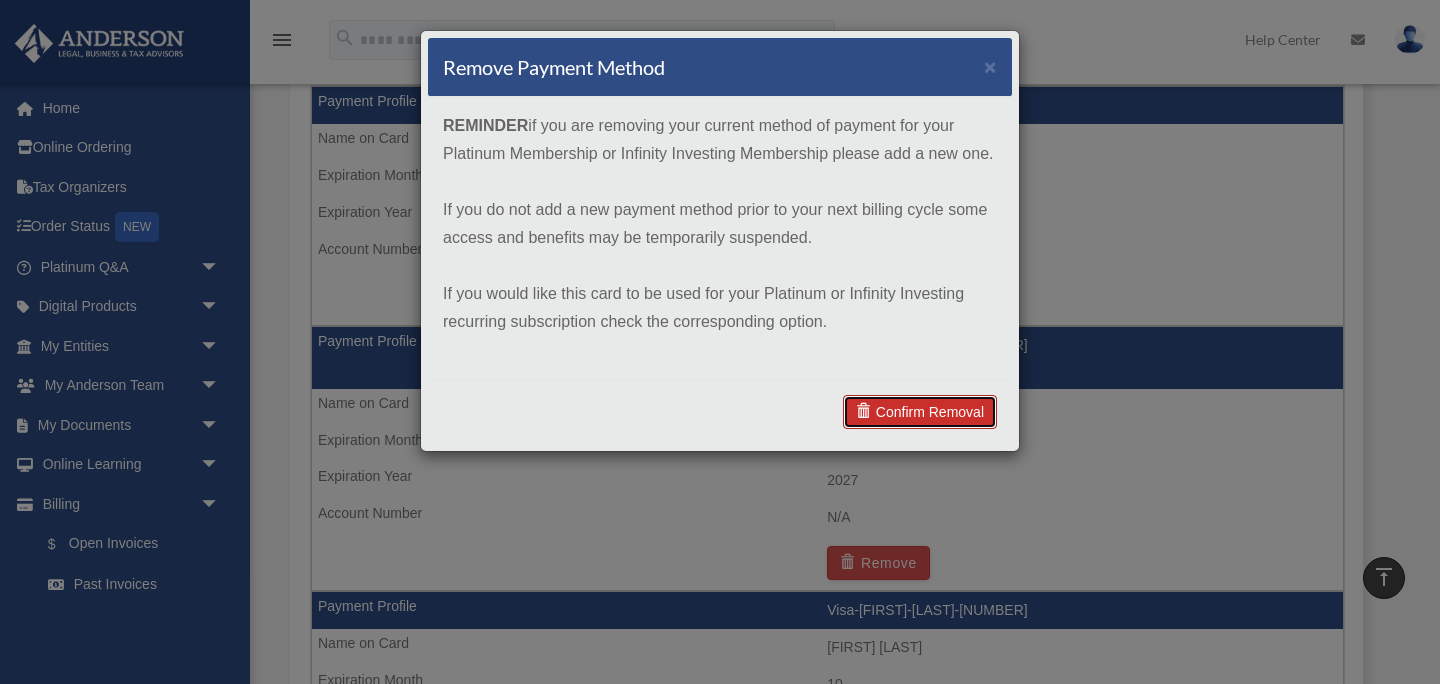 click on "Confirm Removal" at bounding box center [920, 412] 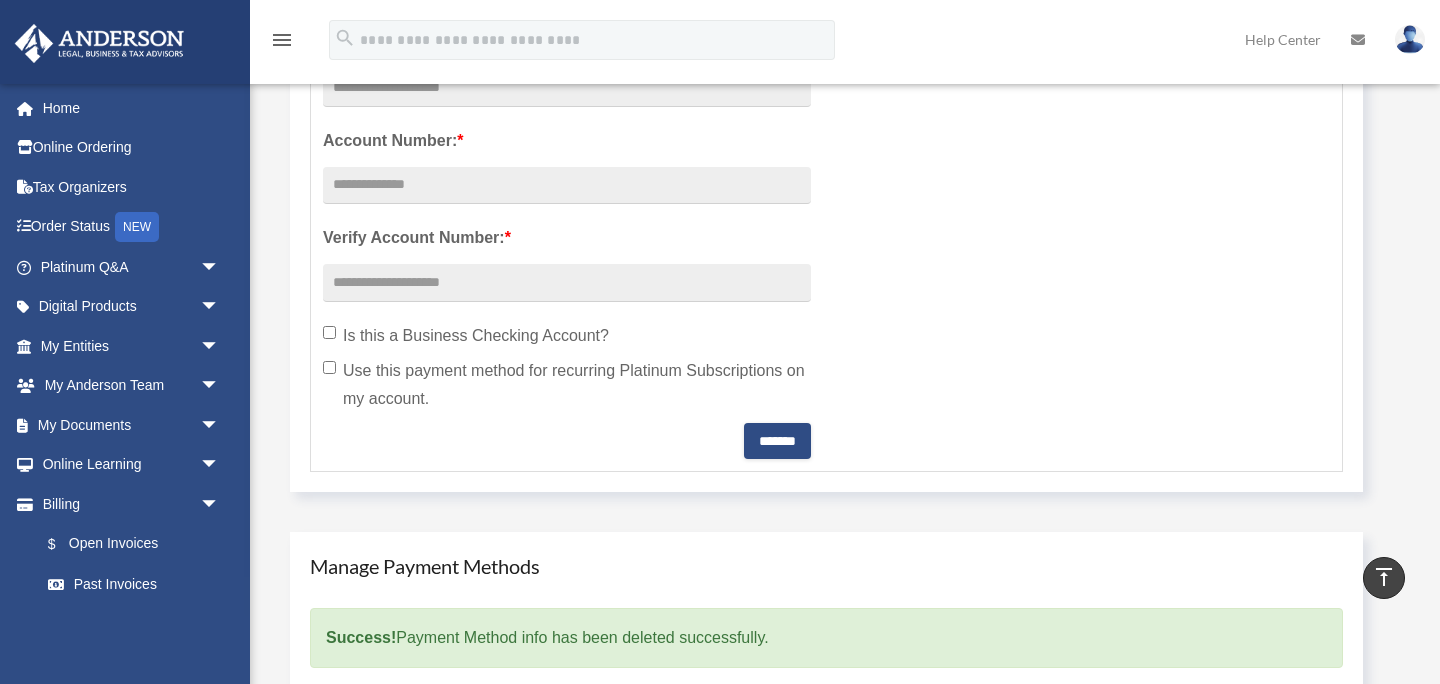 scroll, scrollTop: 753, scrollLeft: 0, axis: vertical 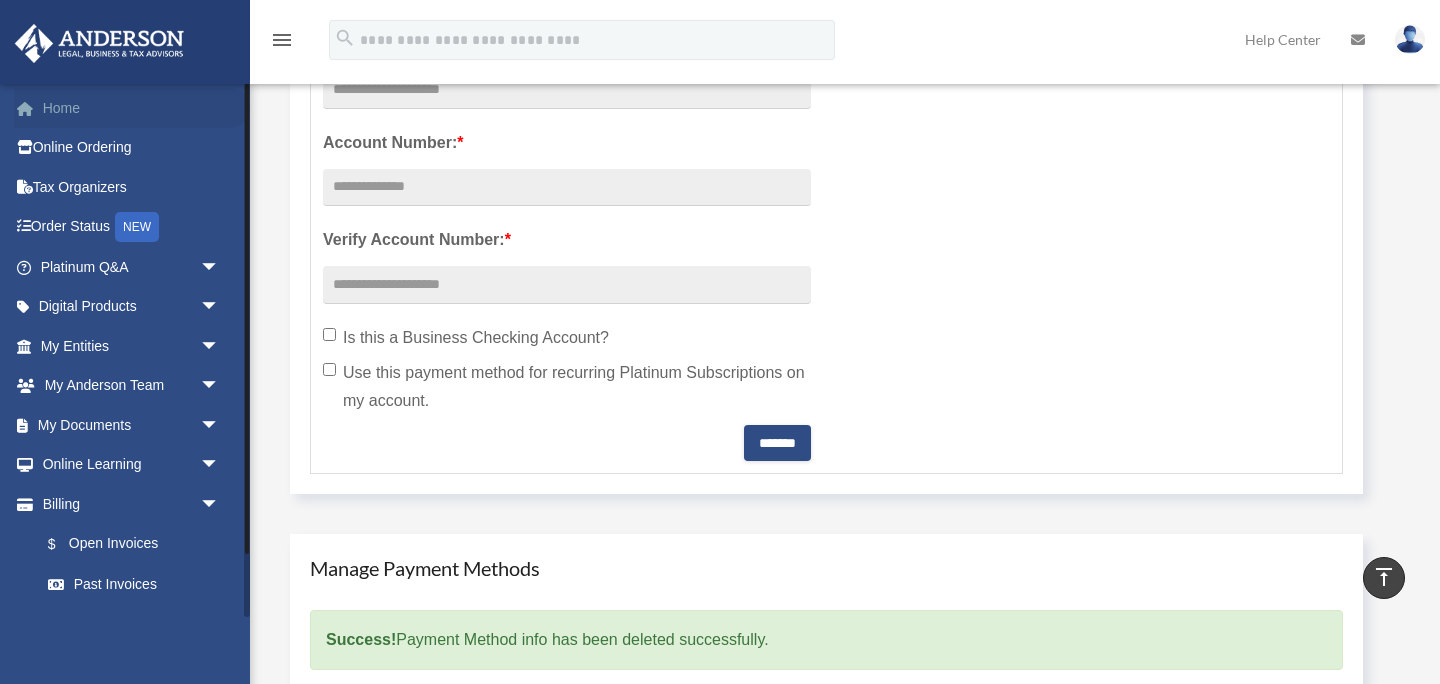 click on "Home" at bounding box center (132, 108) 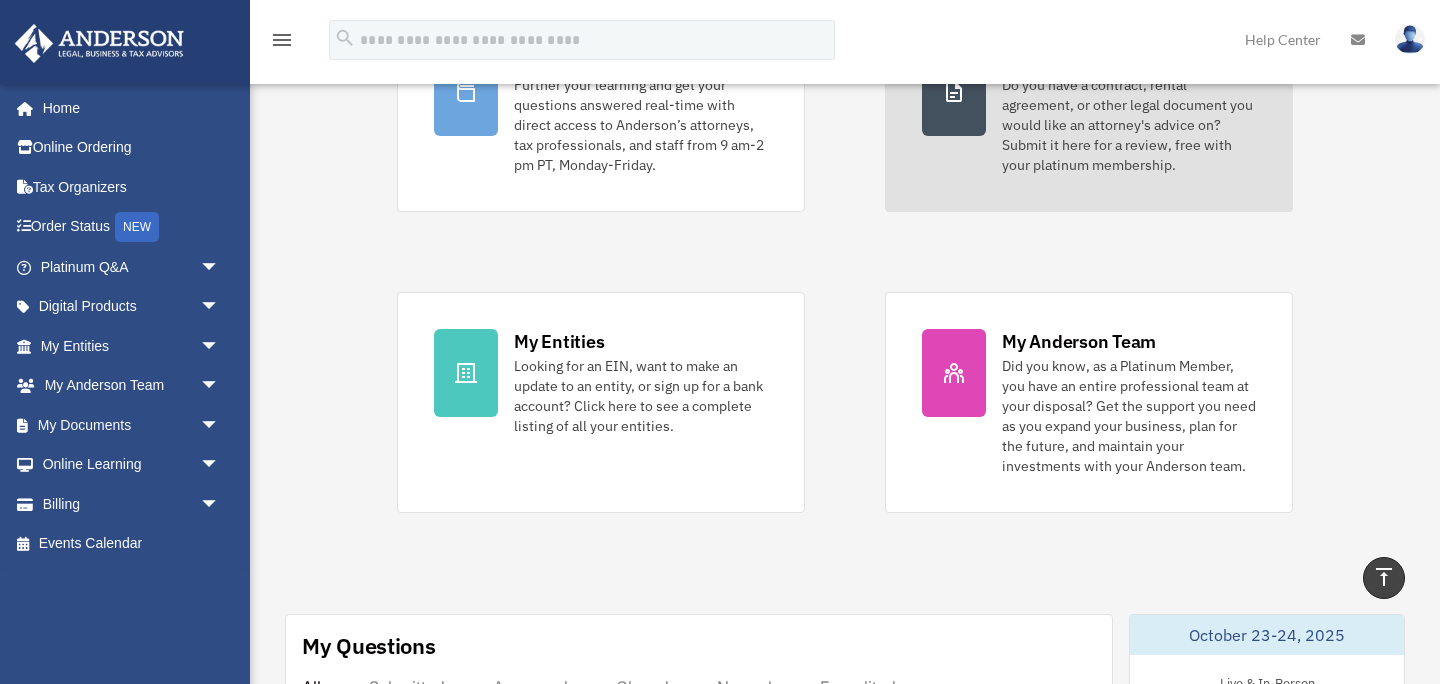 scroll, scrollTop: 0, scrollLeft: 0, axis: both 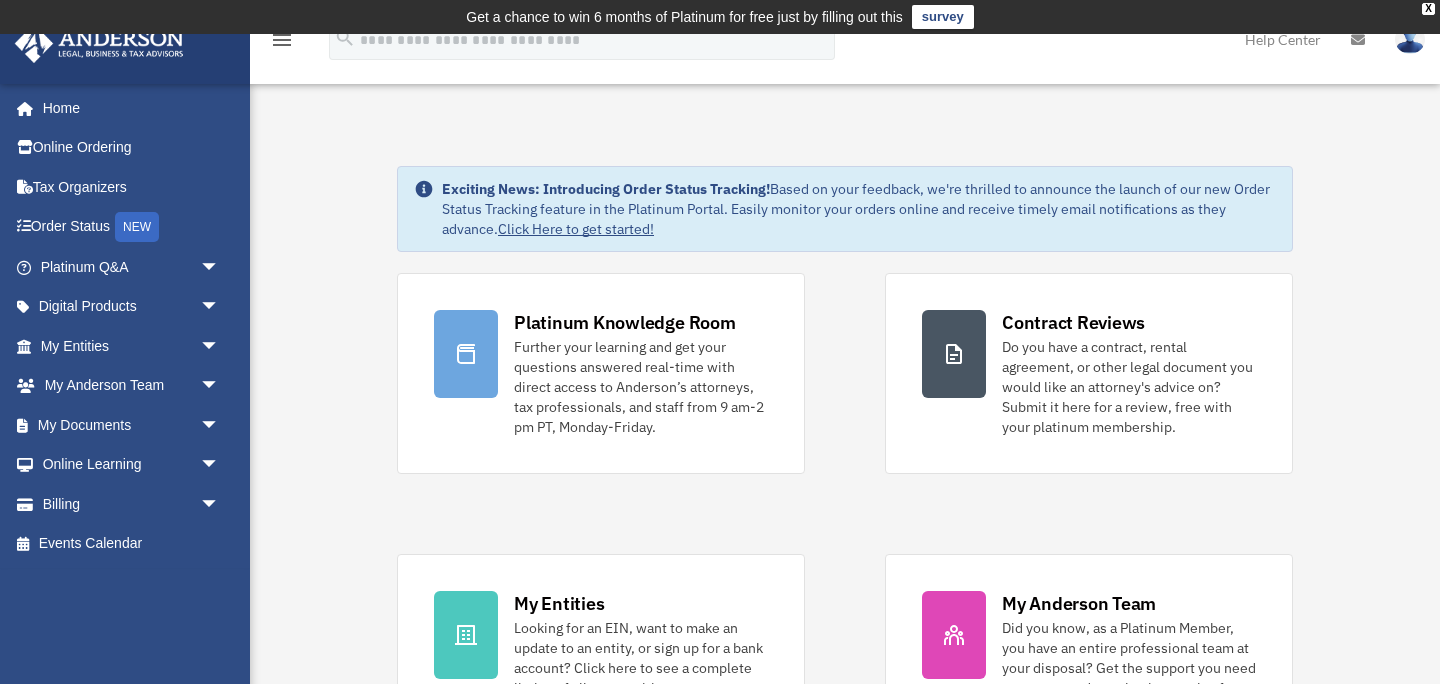 click at bounding box center [1410, 39] 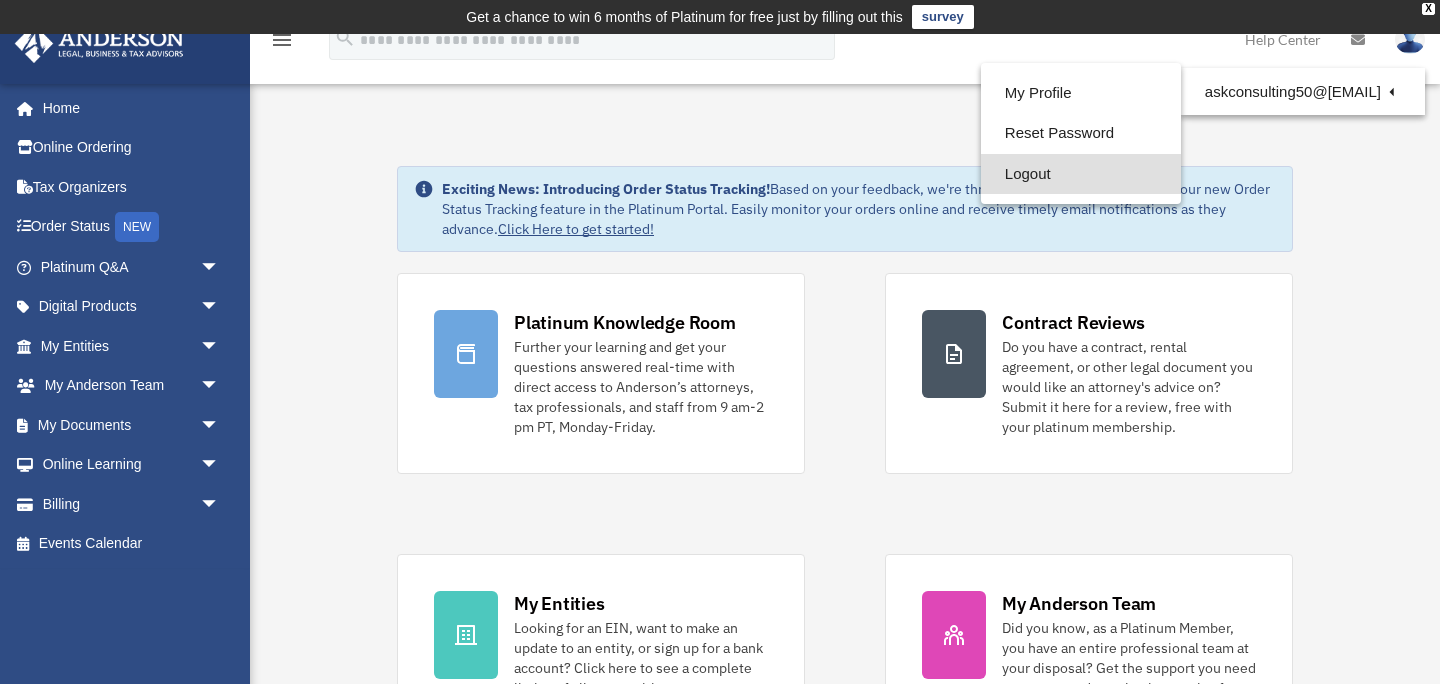 click on "Logout" at bounding box center (1081, 174) 